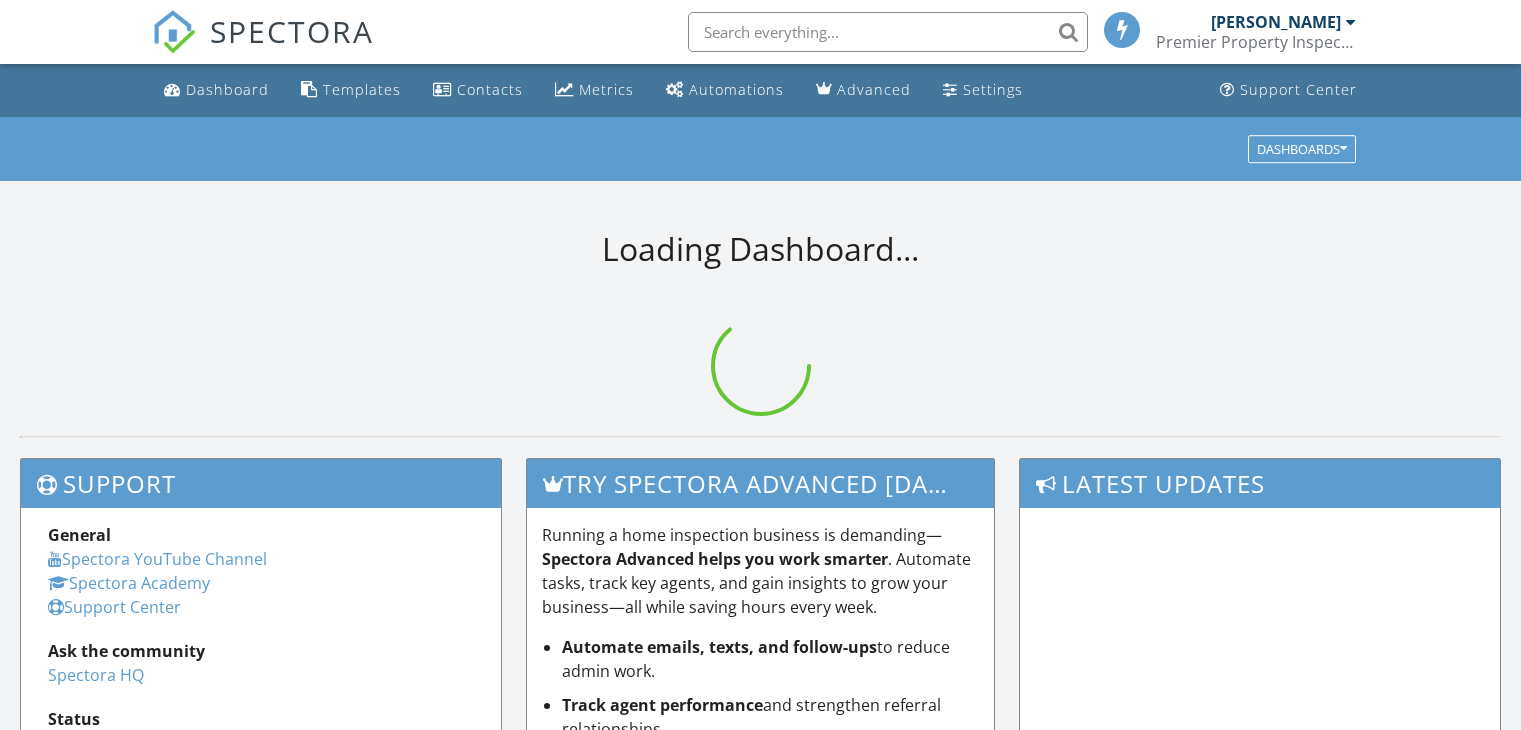 scroll, scrollTop: 0, scrollLeft: 0, axis: both 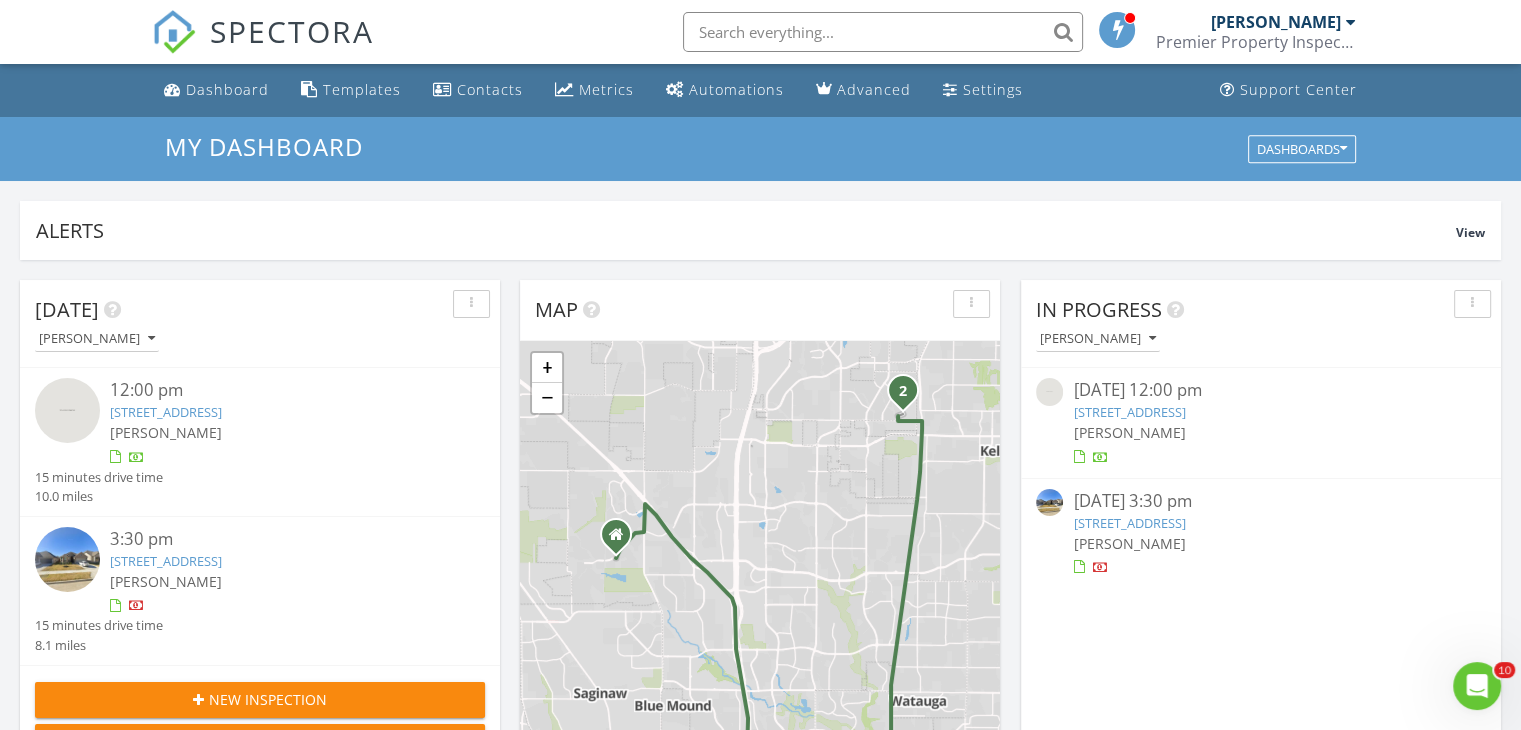 click on "11537 Planter Ln, Fort Worth, TX 76244" at bounding box center (166, 561) 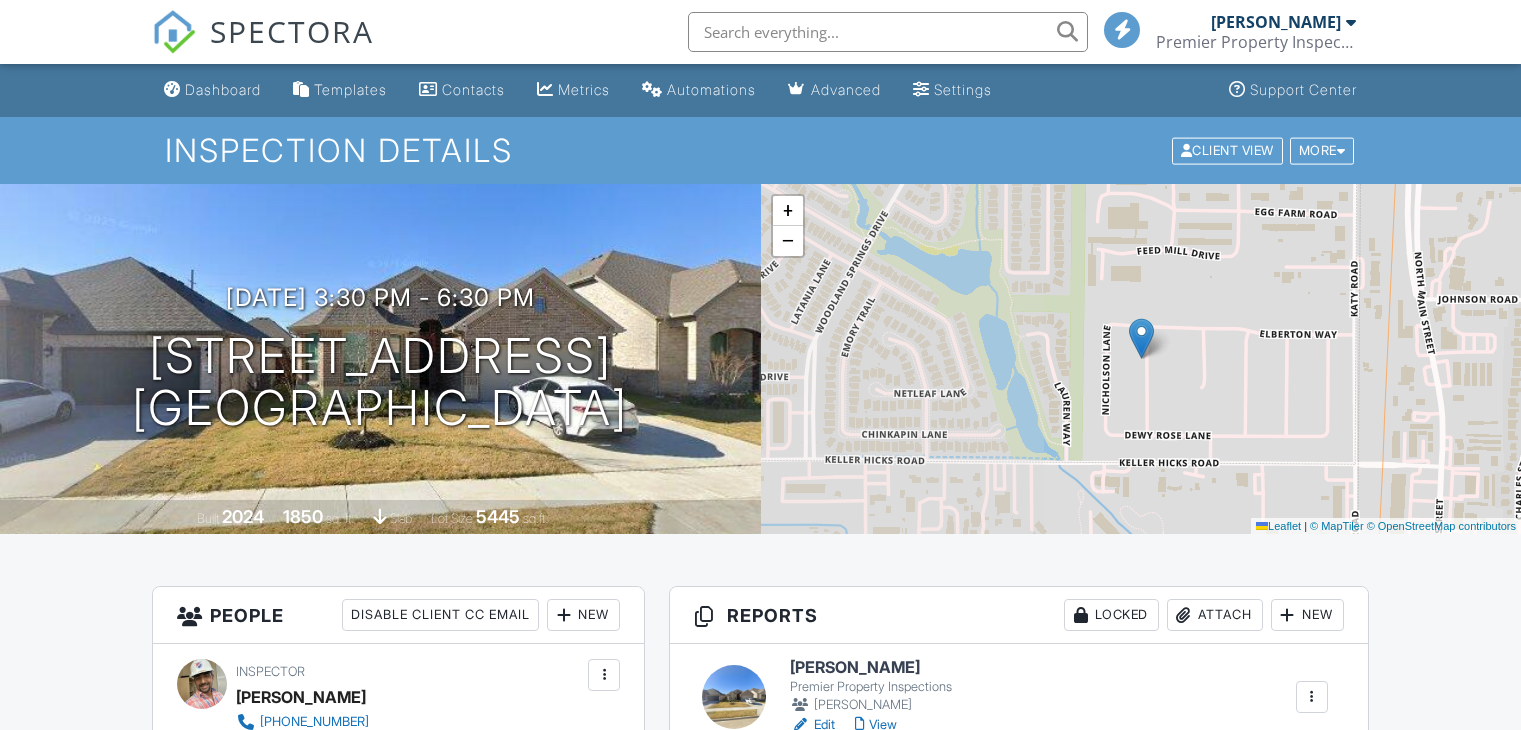 click on "View" at bounding box center (876, 725) 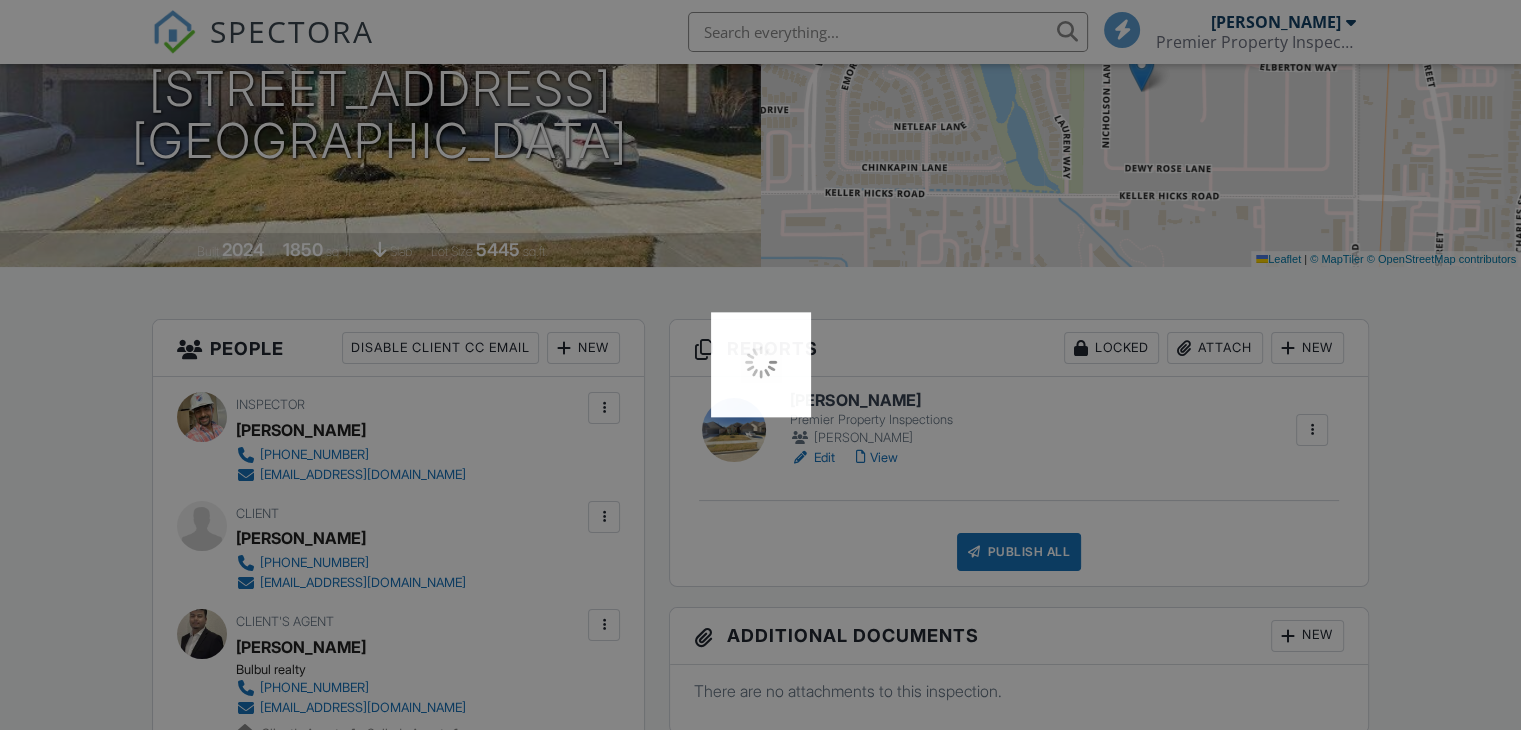 scroll, scrollTop: 267, scrollLeft: 0, axis: vertical 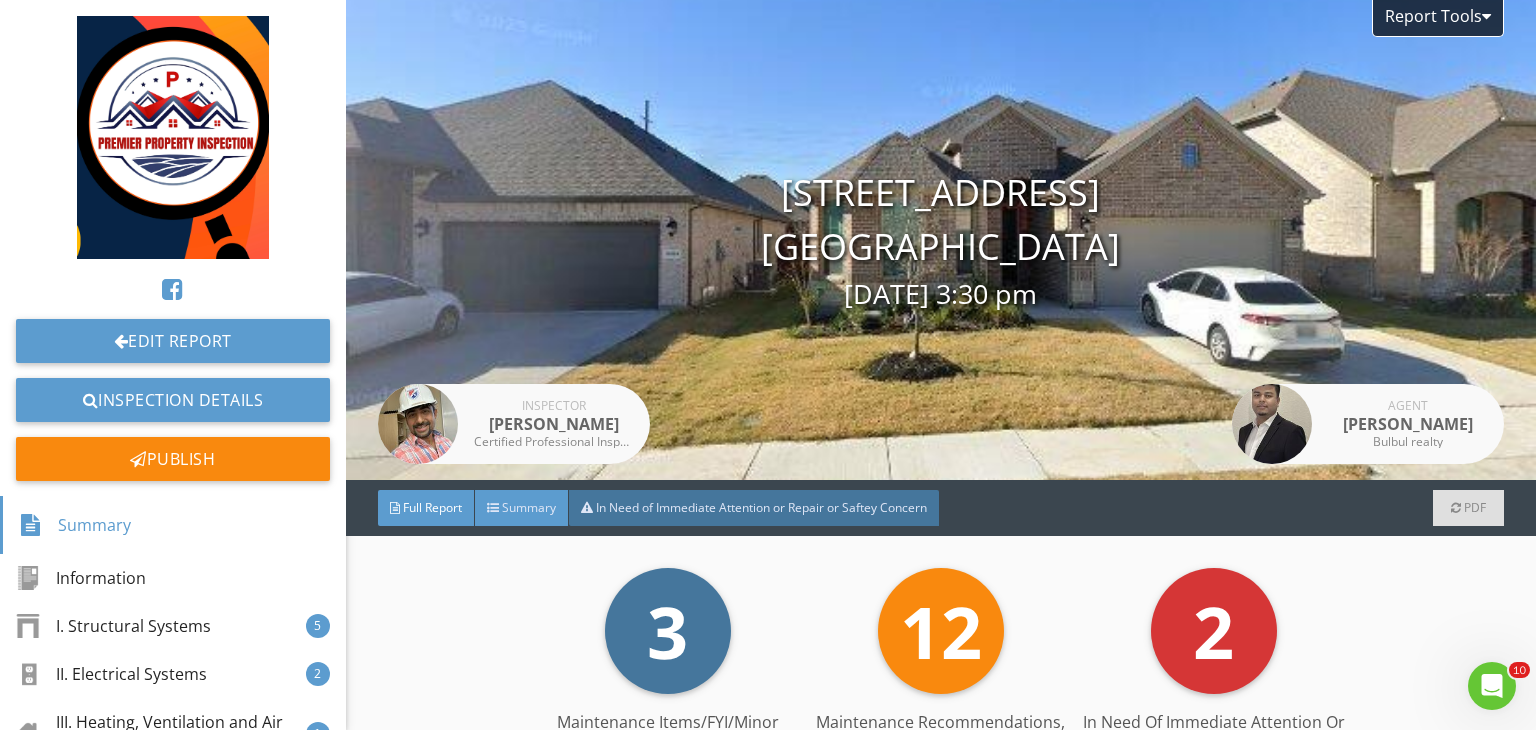 click on "Summary" at bounding box center [529, 507] 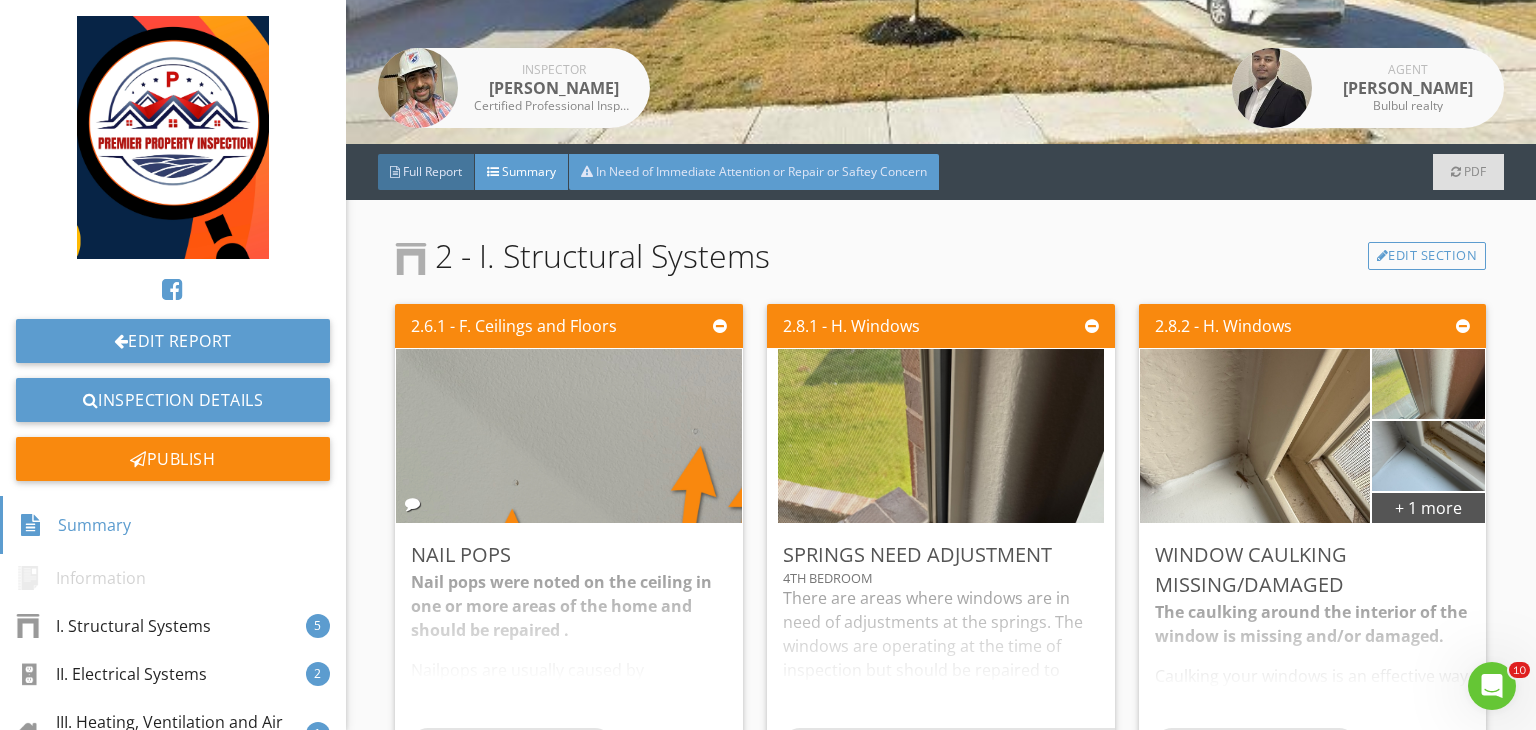 scroll, scrollTop: 452, scrollLeft: 0, axis: vertical 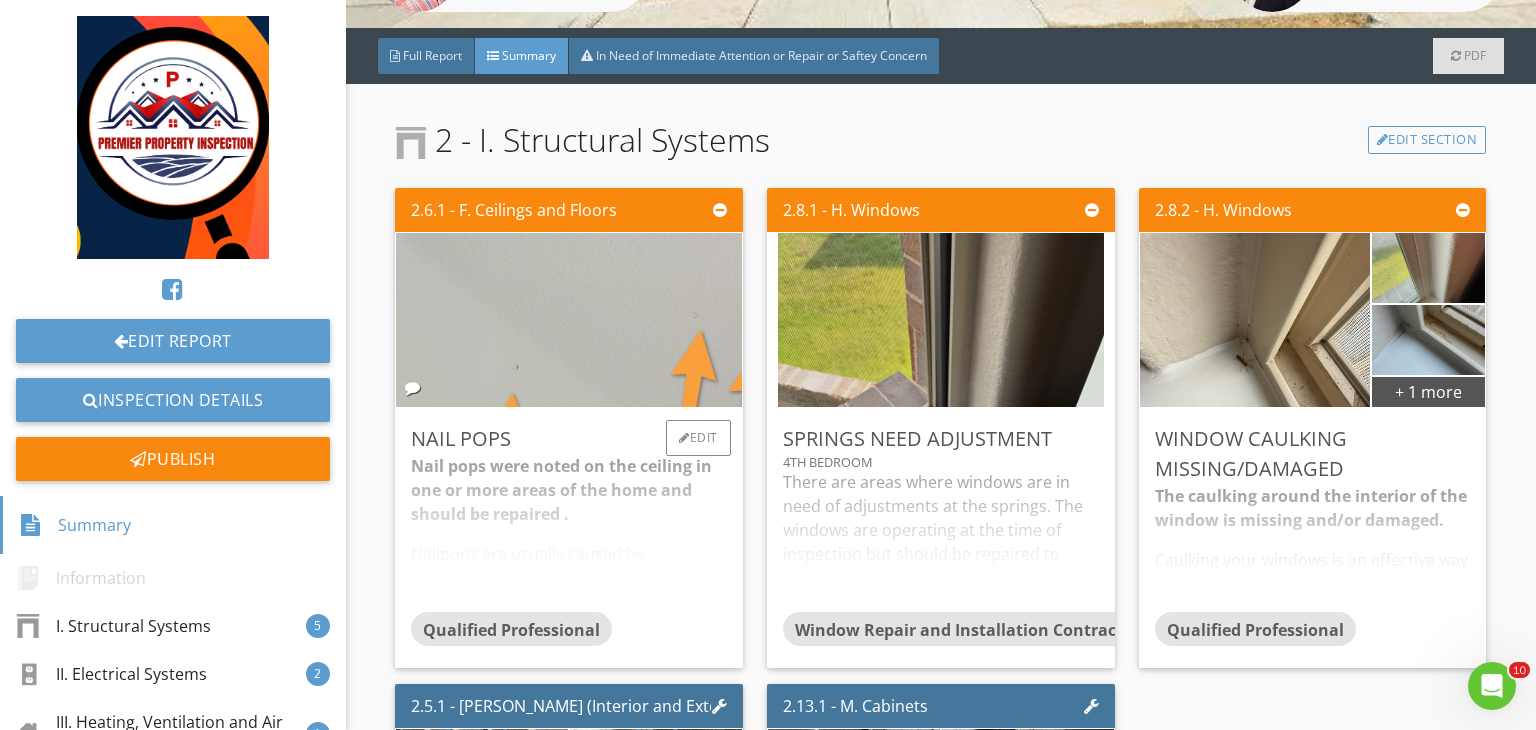 click at bounding box center [568, 320] 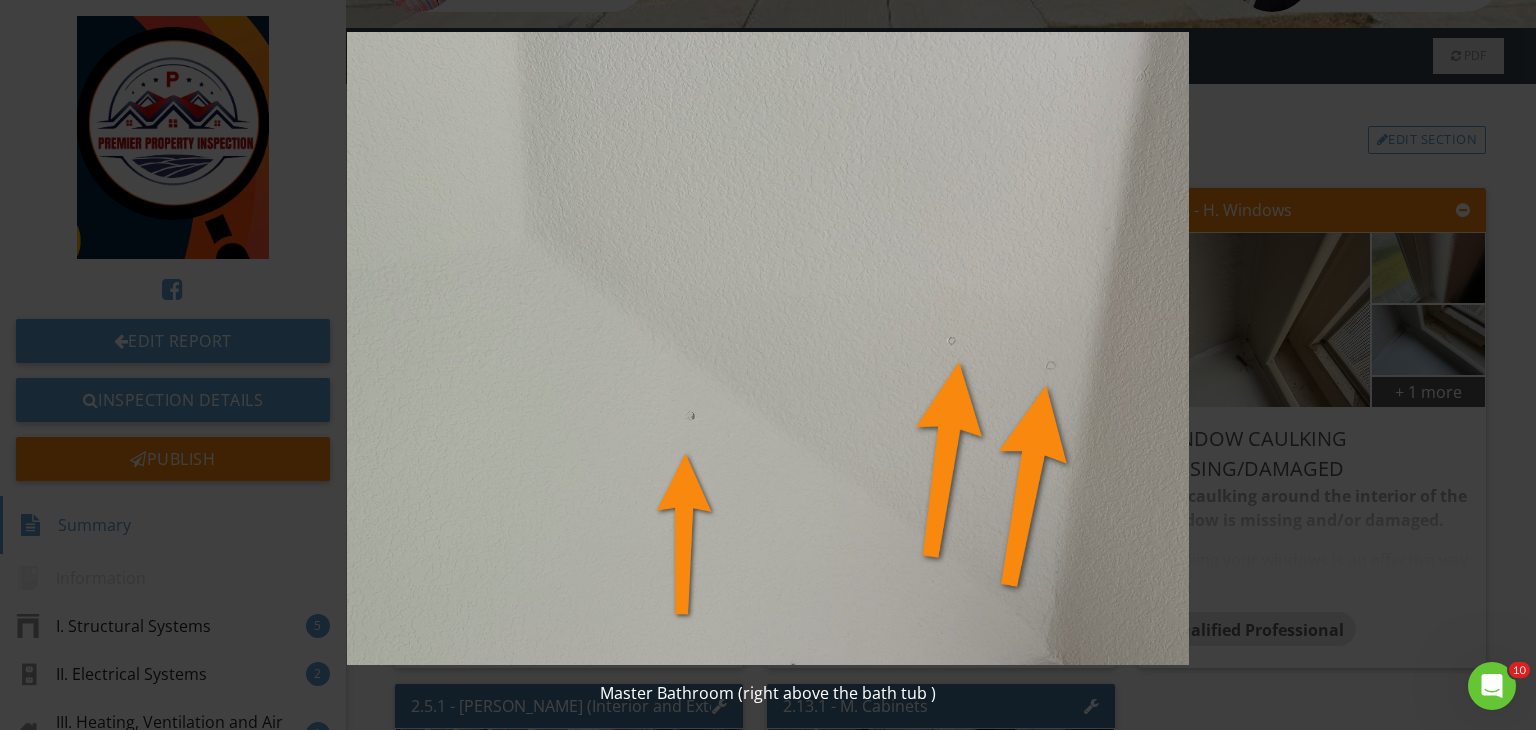 click at bounding box center [768, 348] 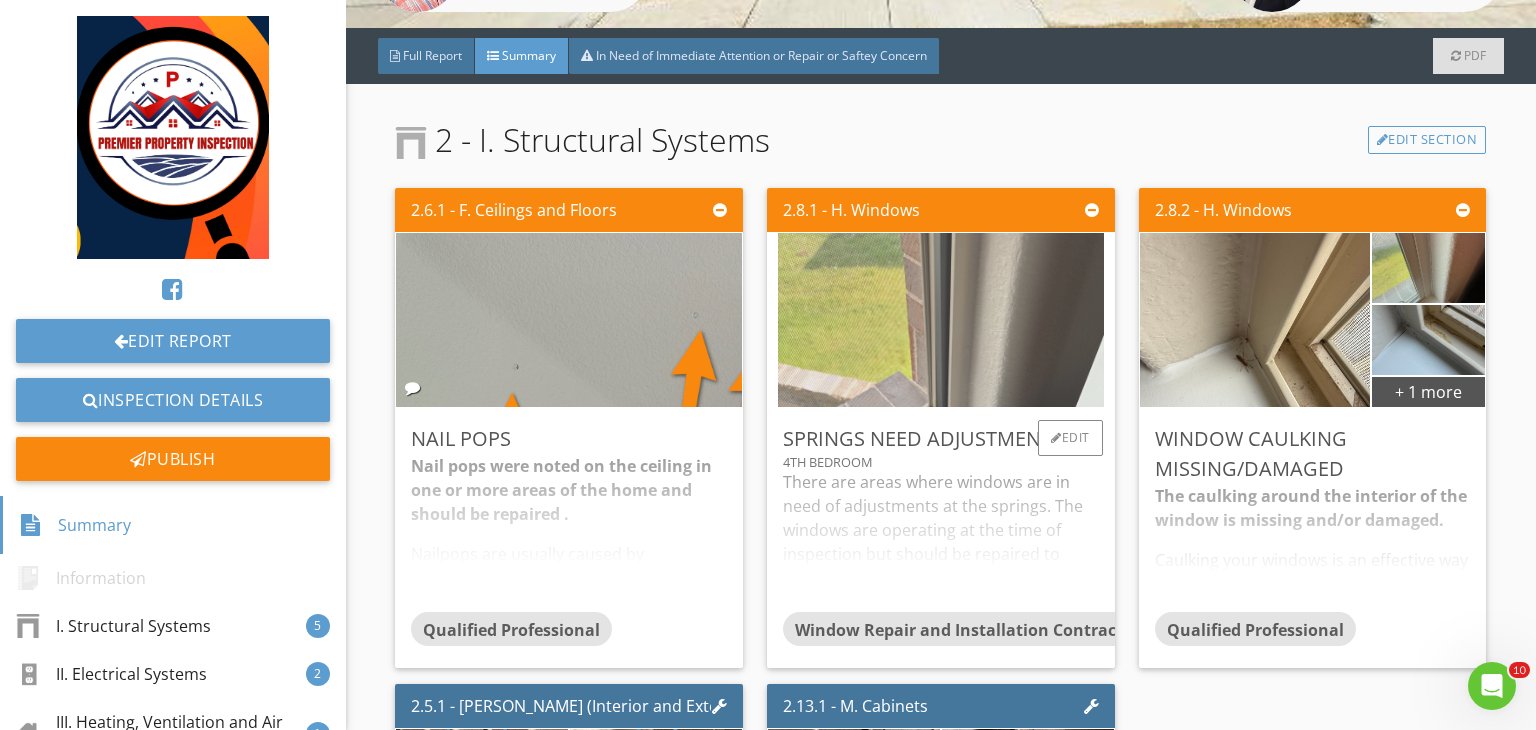 click at bounding box center (941, 320) 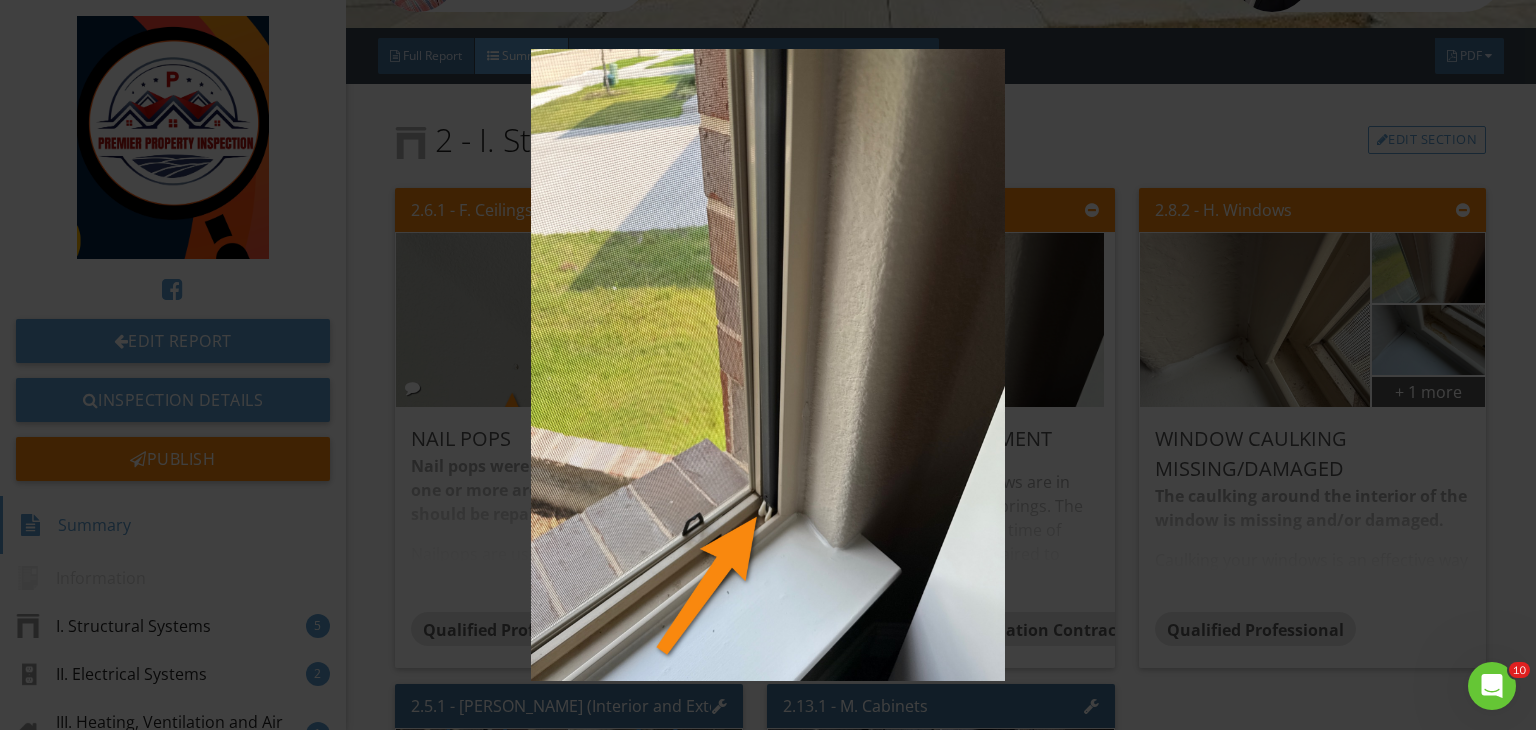 click at bounding box center (768, 365) 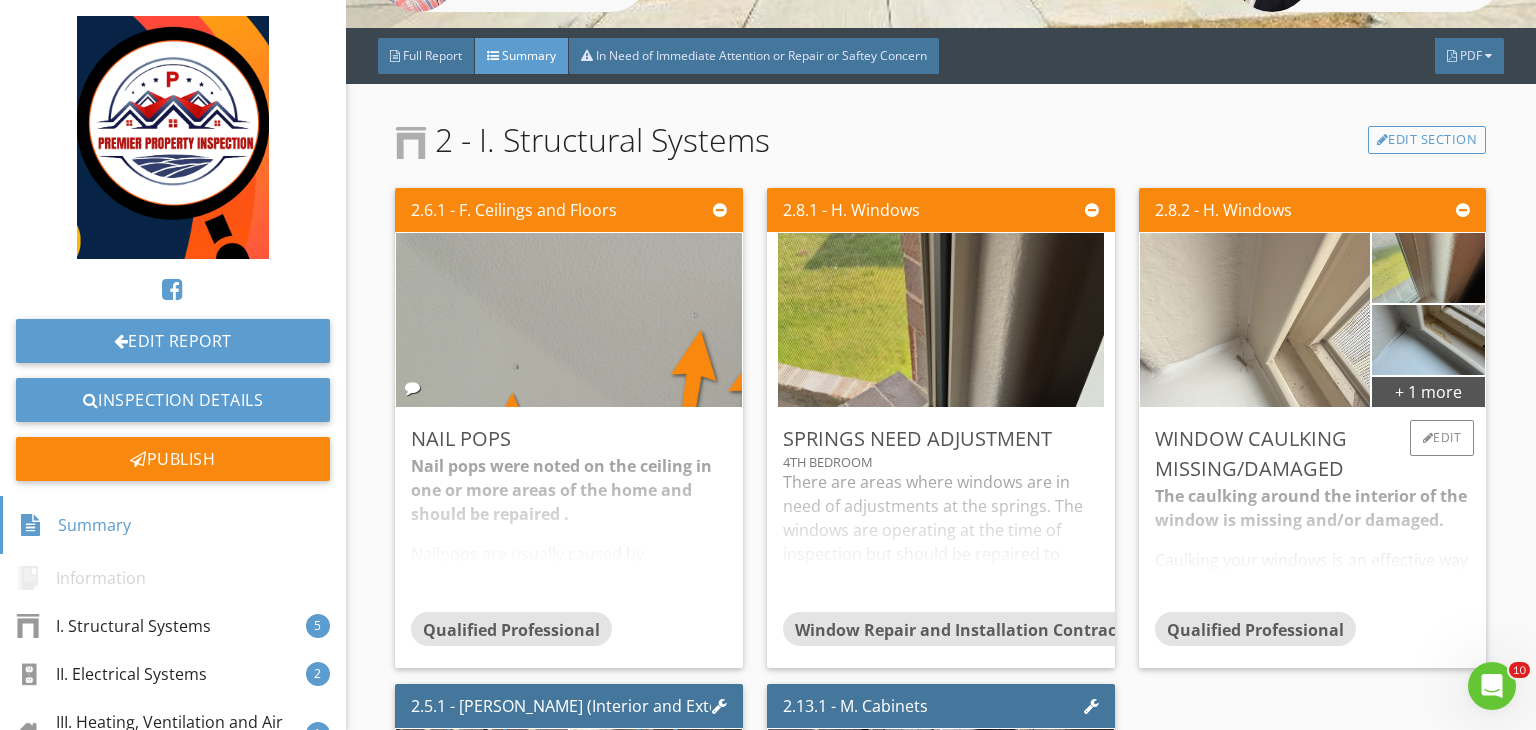 click at bounding box center (1255, 320) 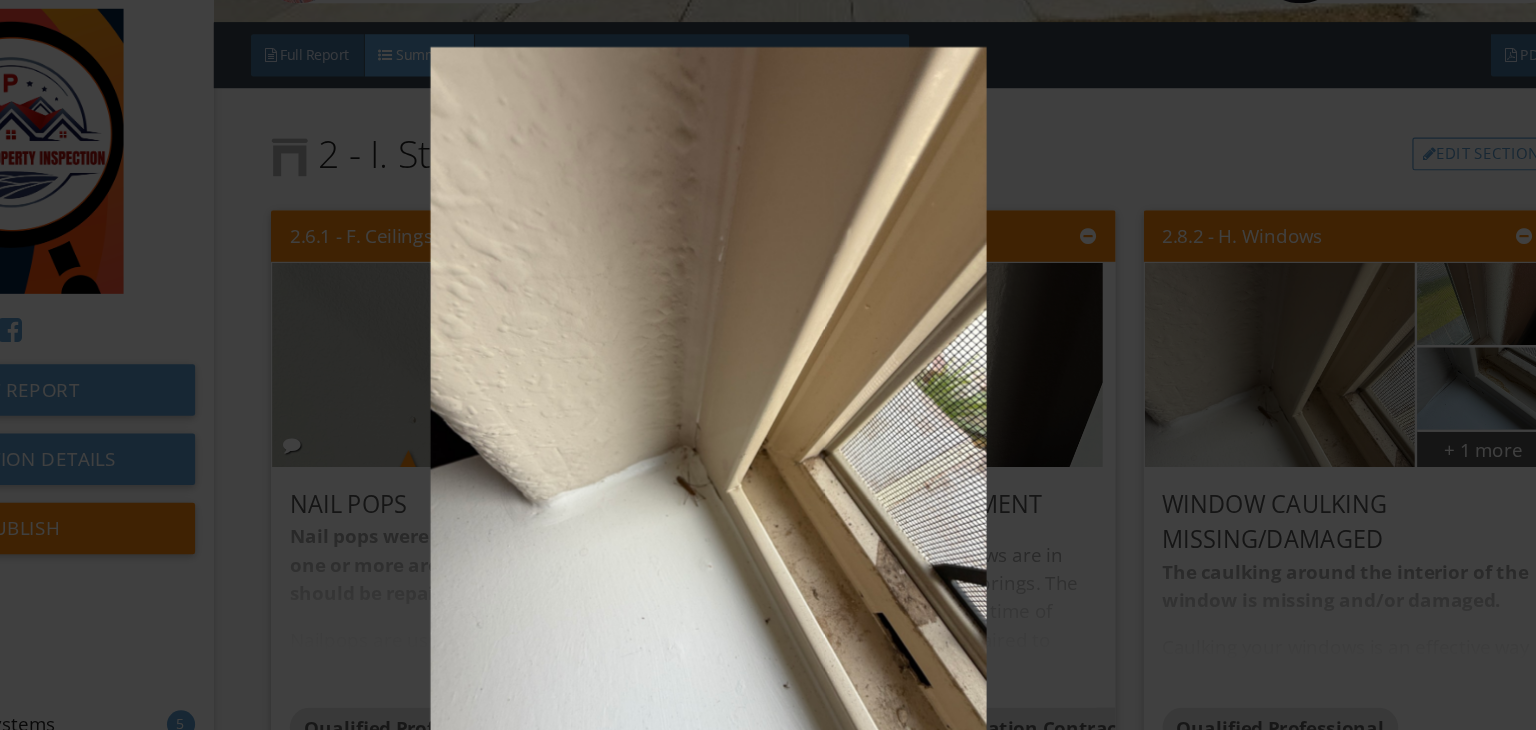 click at bounding box center [768, 365] 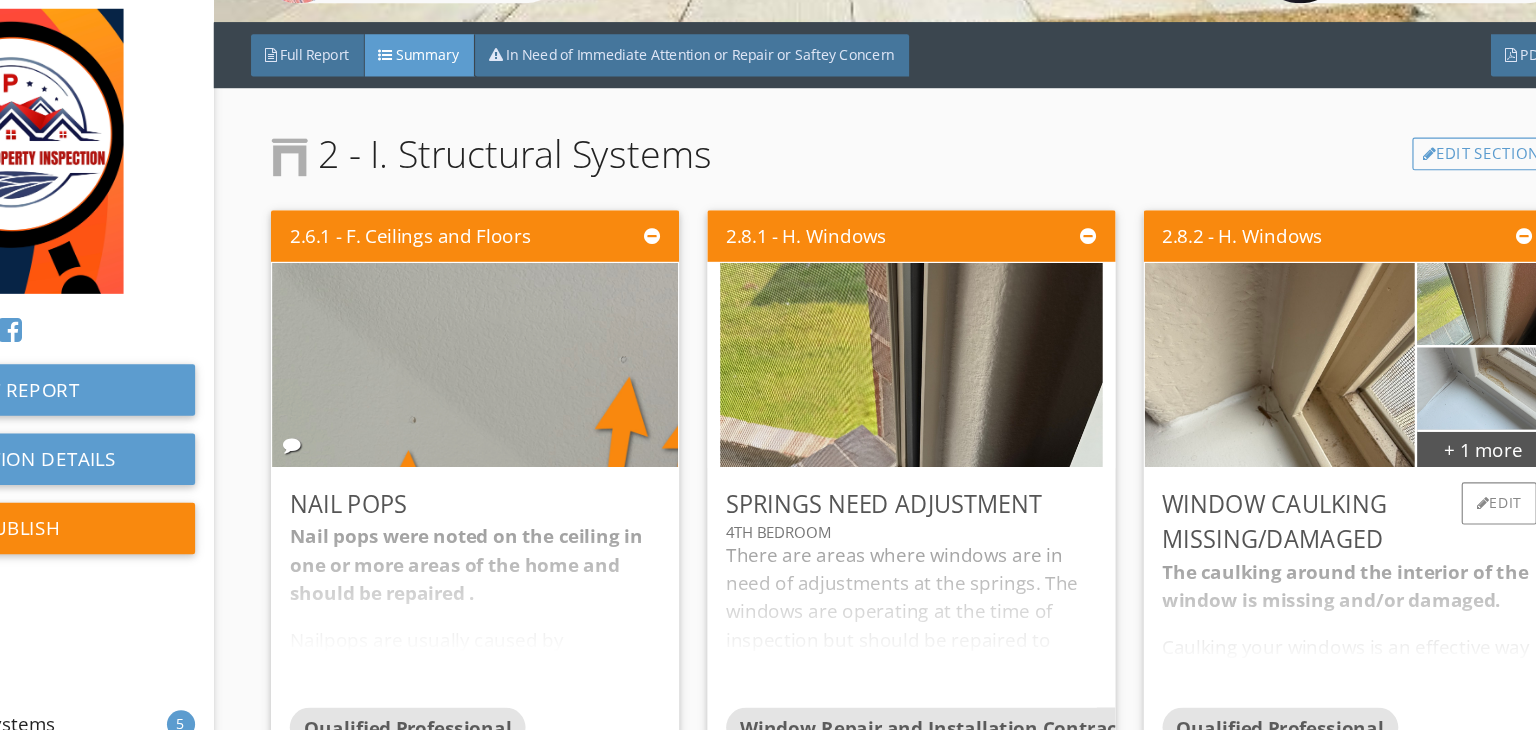 click at bounding box center [1428, 340] 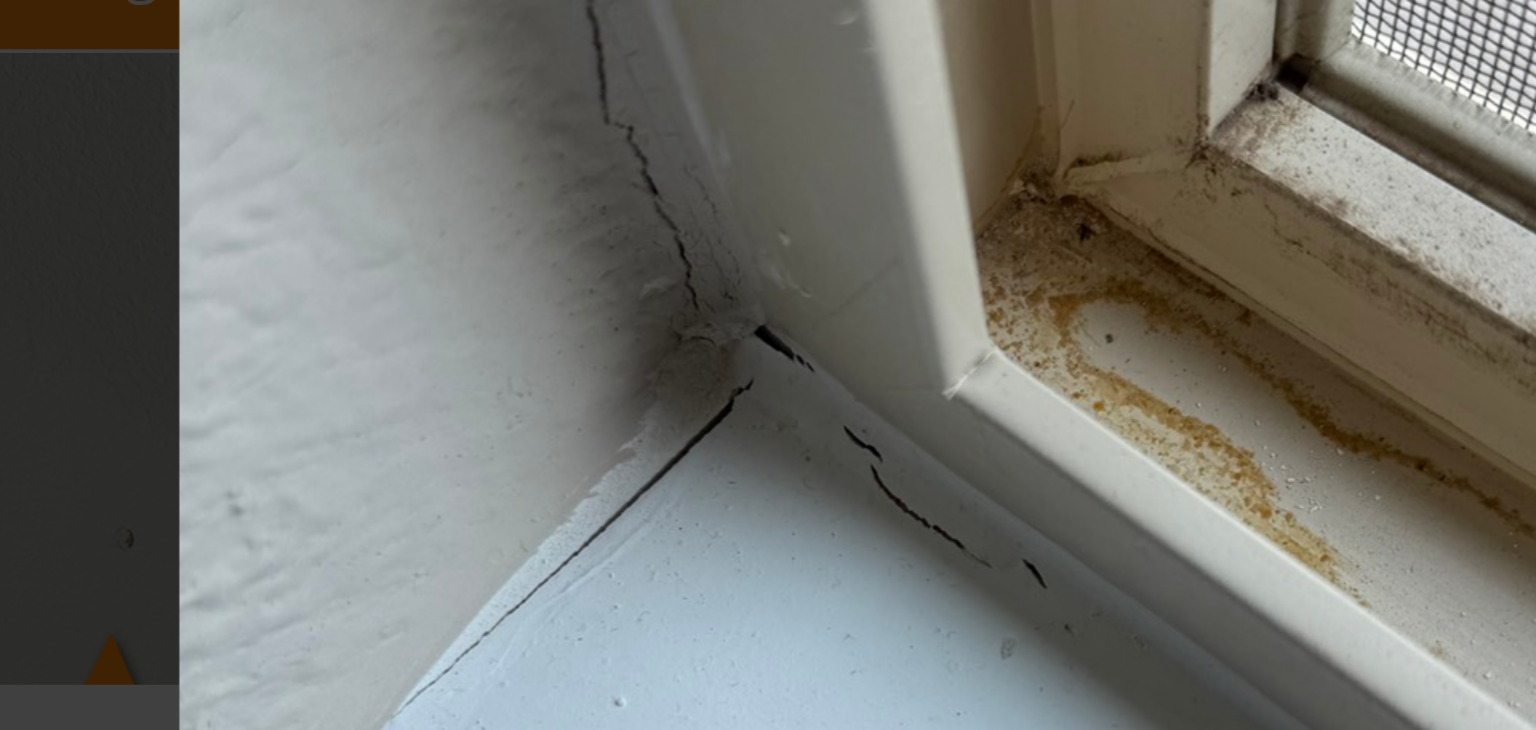 click at bounding box center (768, 365) 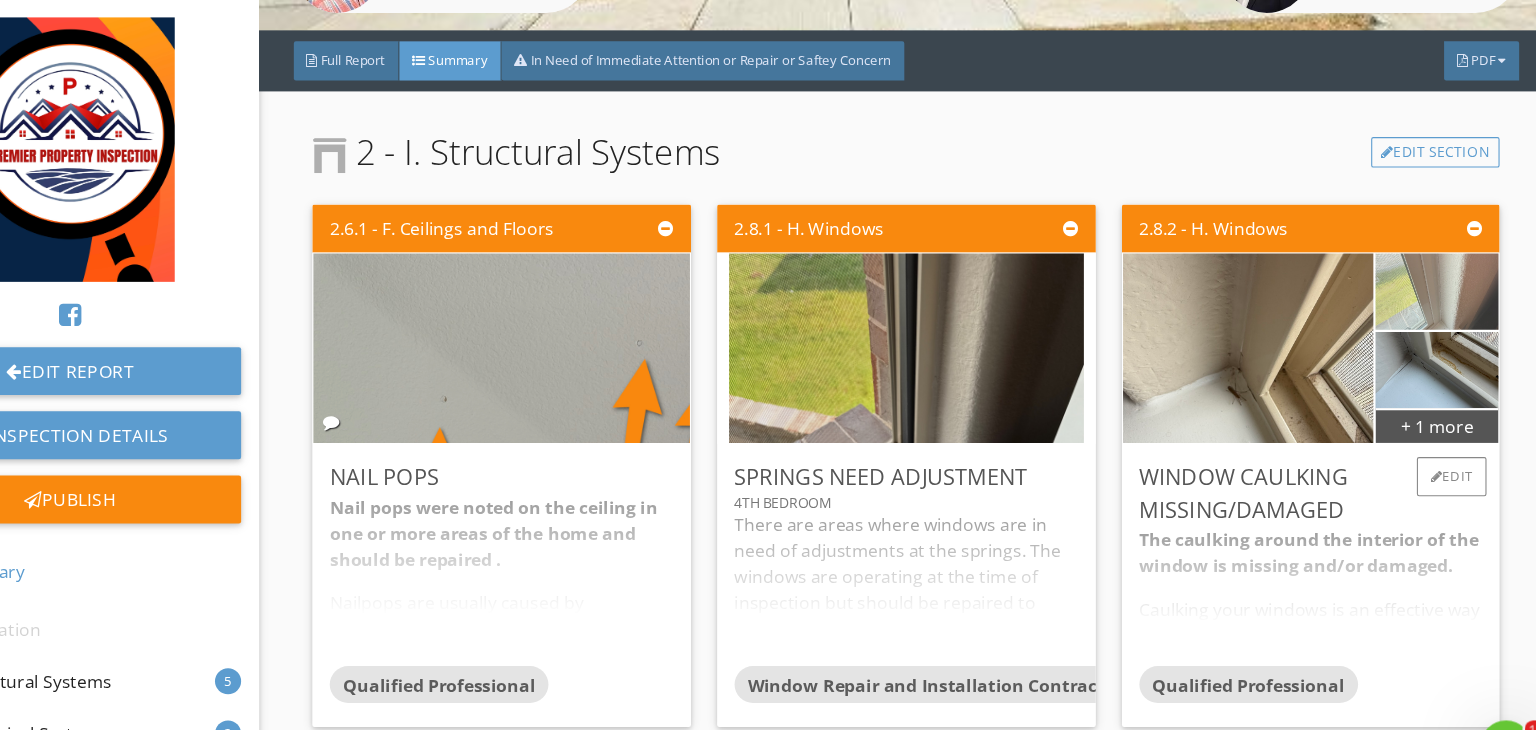 click at bounding box center (1428, 268) 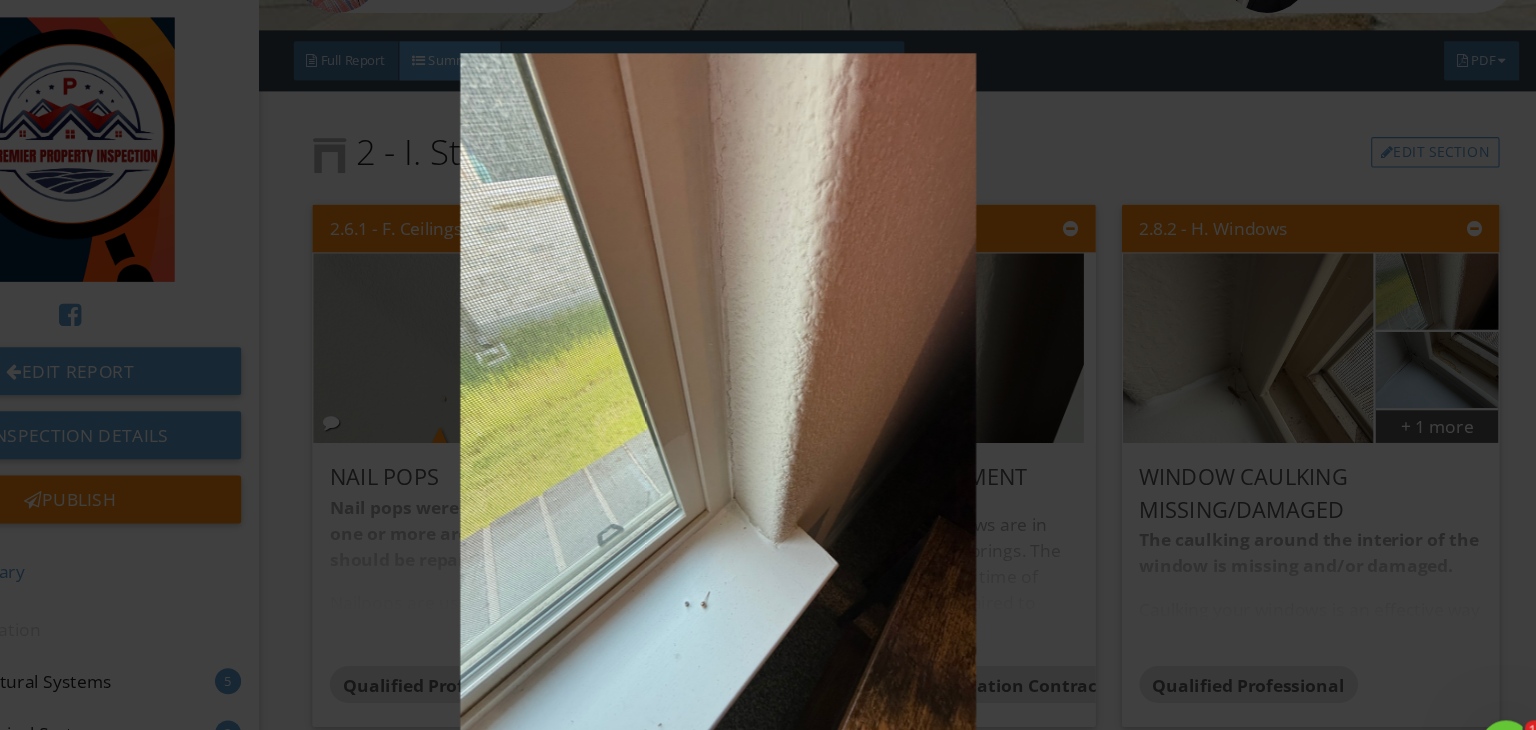 click at bounding box center [768, 365] 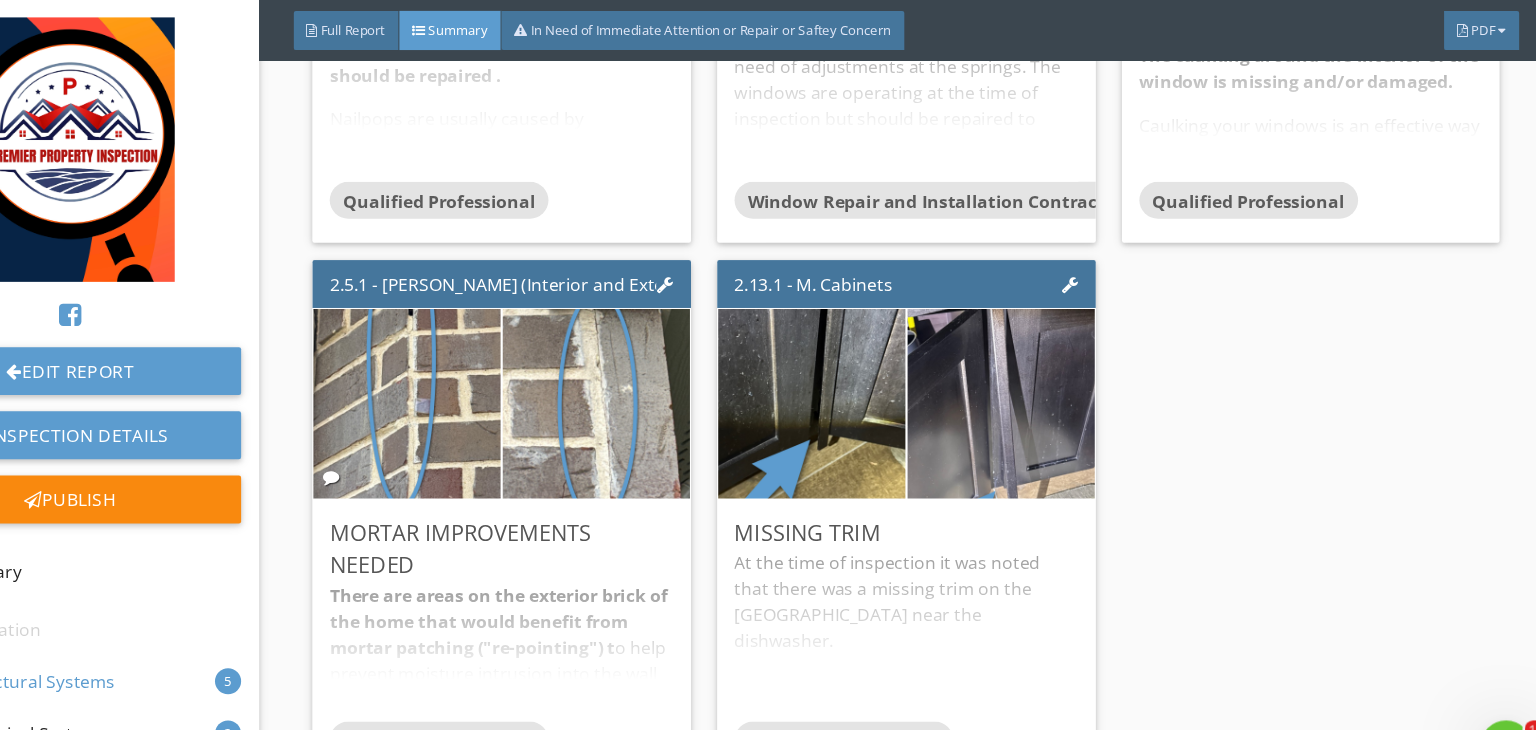 scroll, scrollTop: 842, scrollLeft: 0, axis: vertical 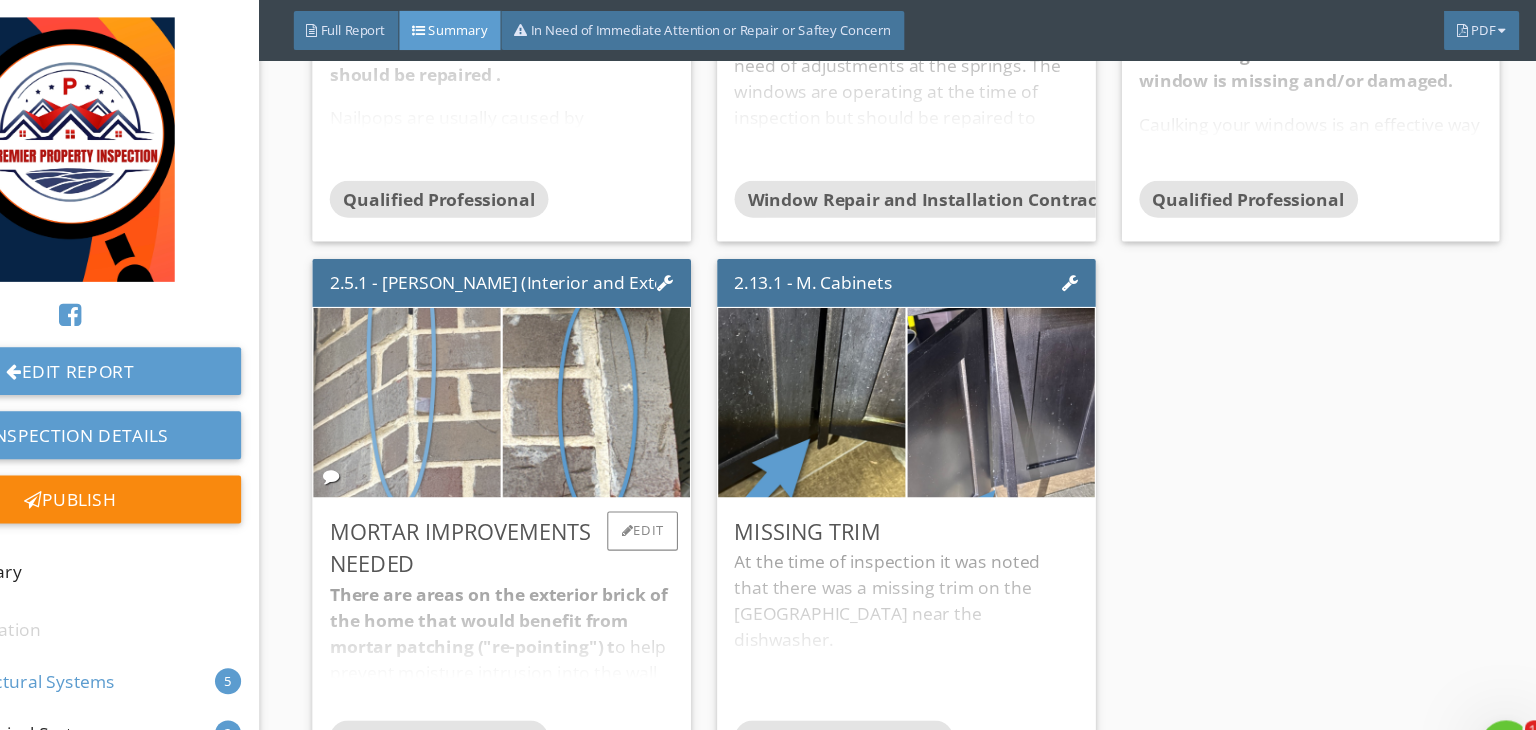 click at bounding box center (482, 370) 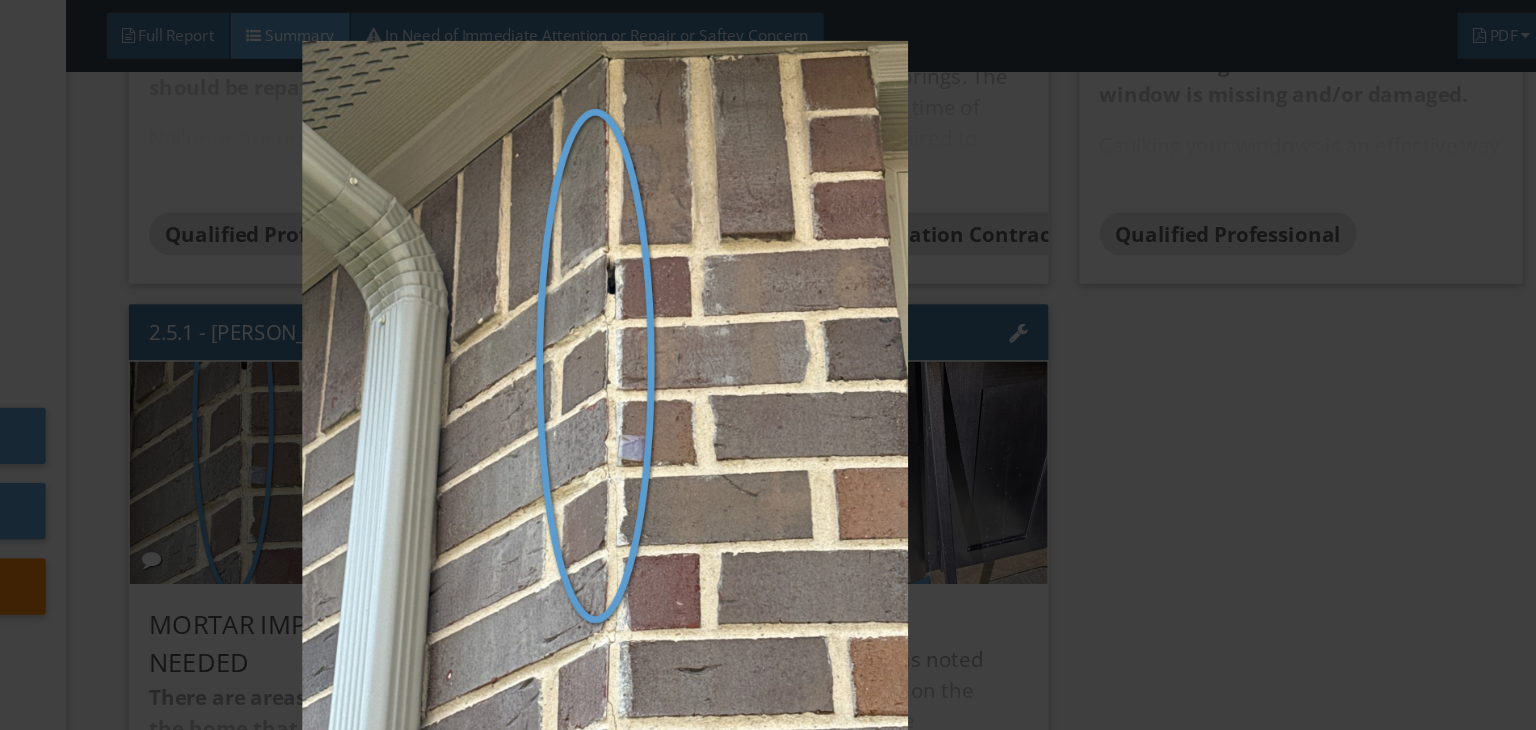 scroll, scrollTop: 0, scrollLeft: 0, axis: both 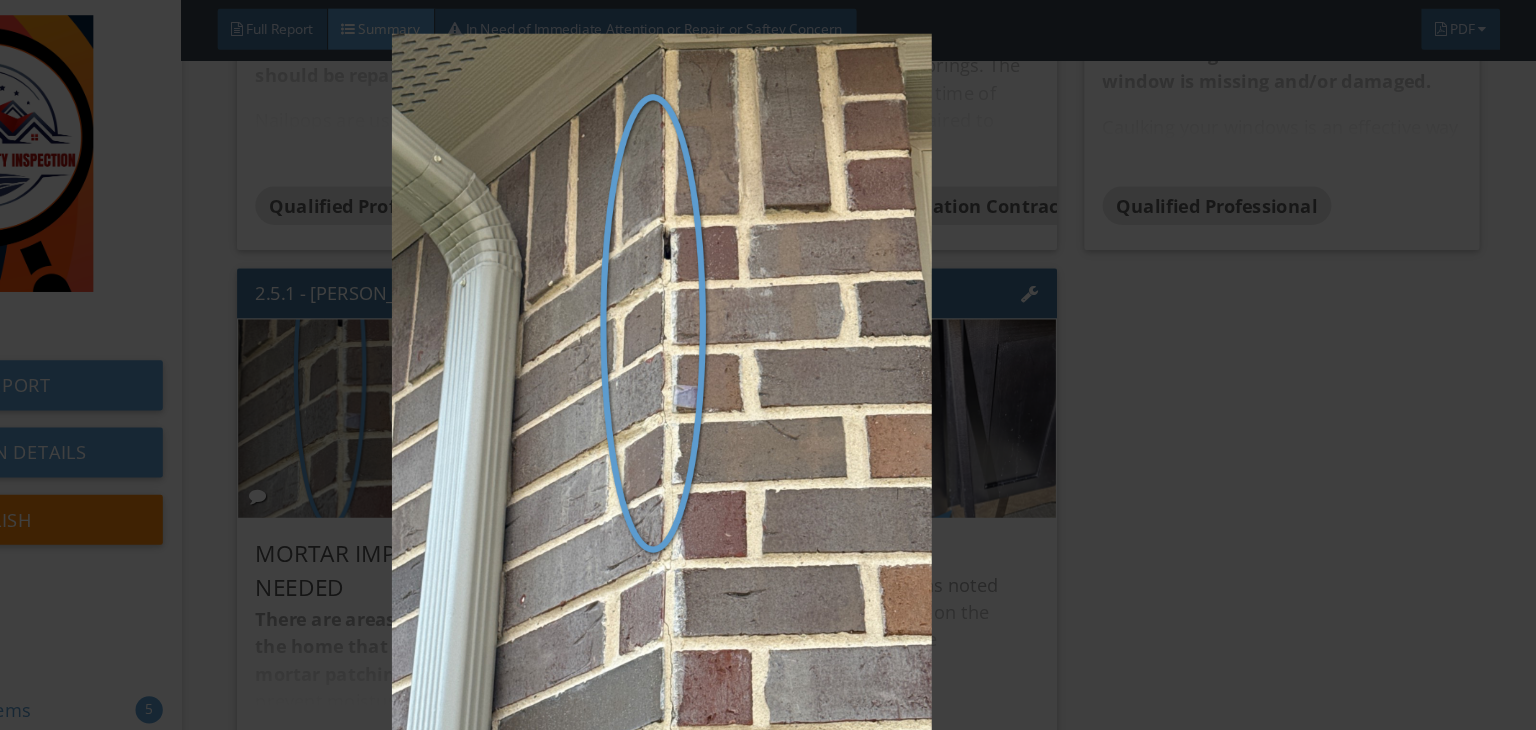 click at bounding box center (768, 348) 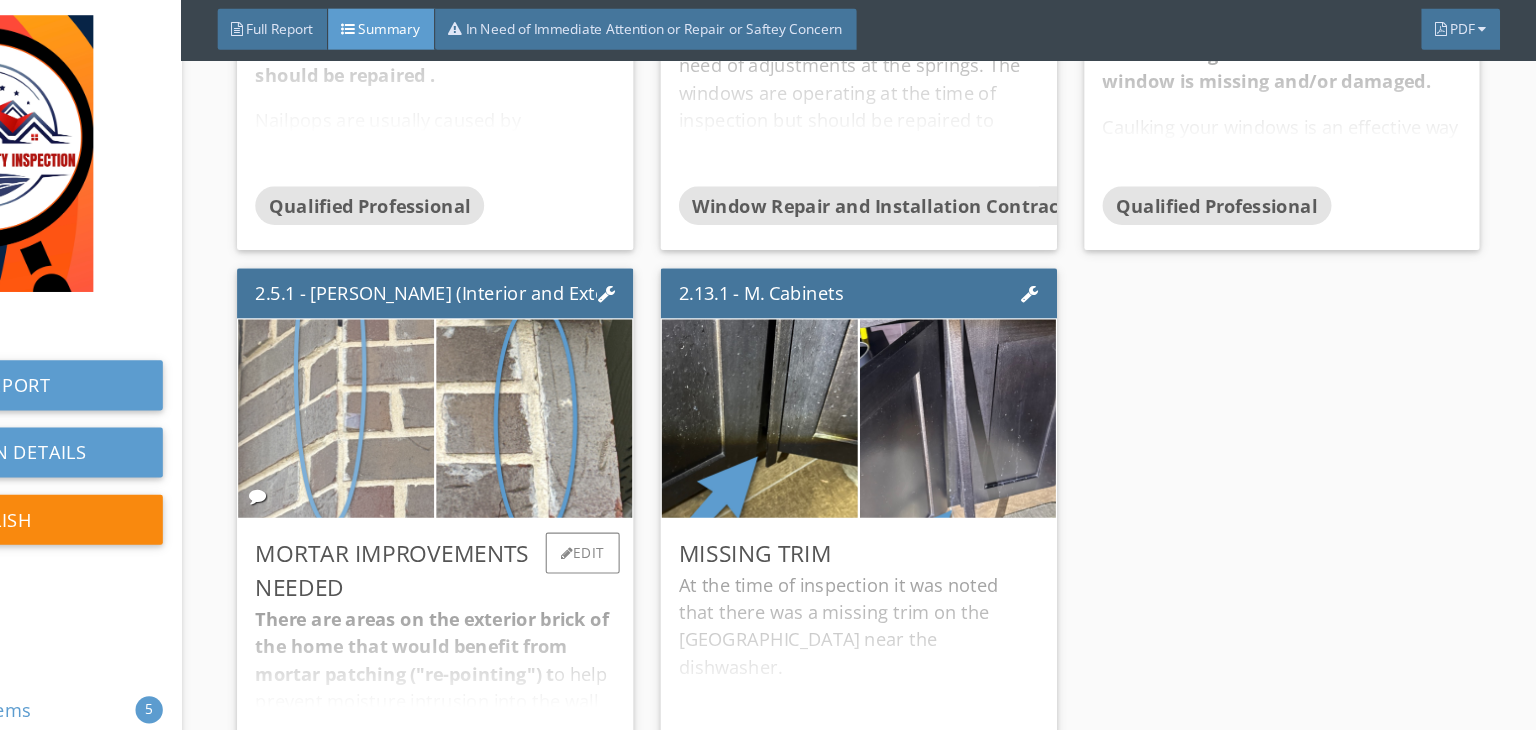 click at bounding box center (482, 370) 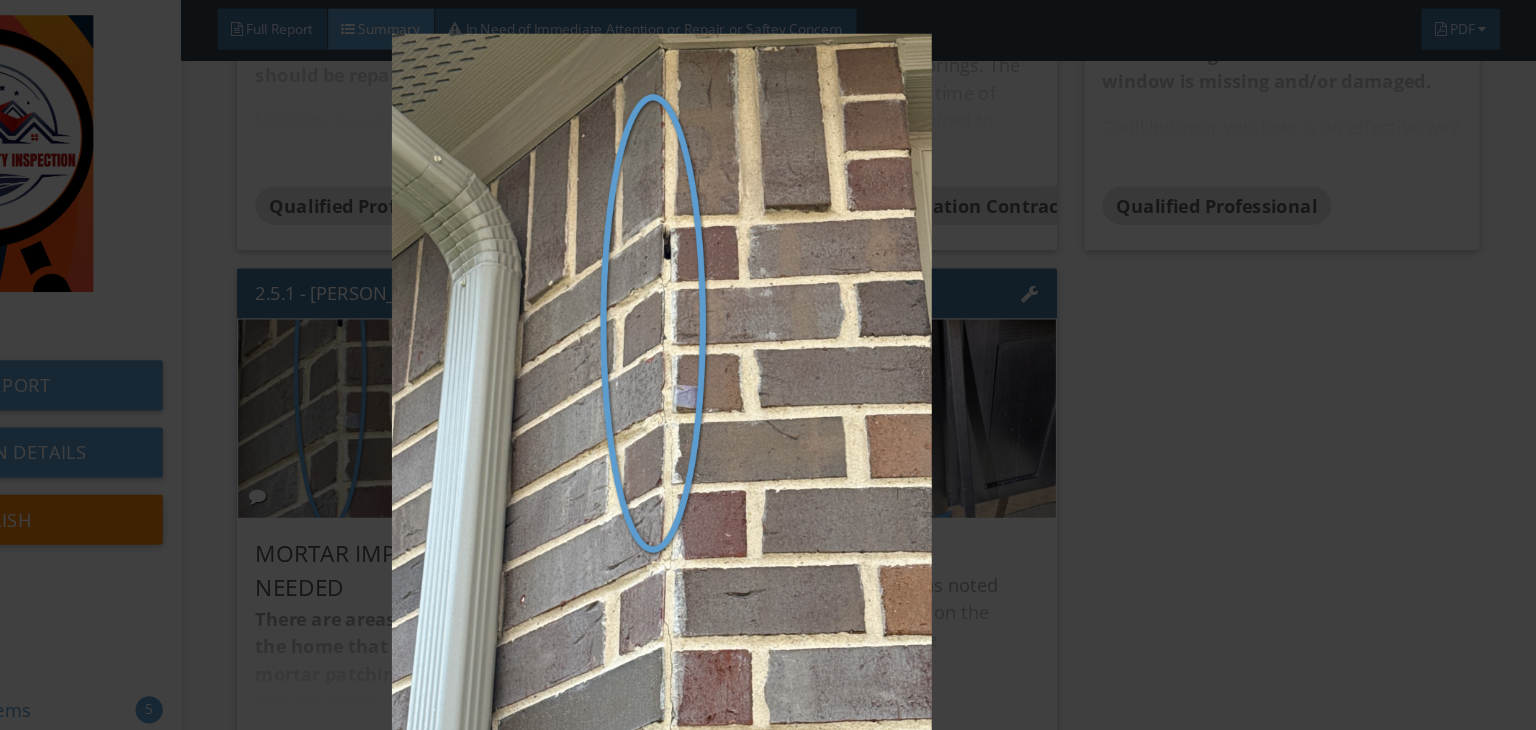 click at bounding box center (768, 348) 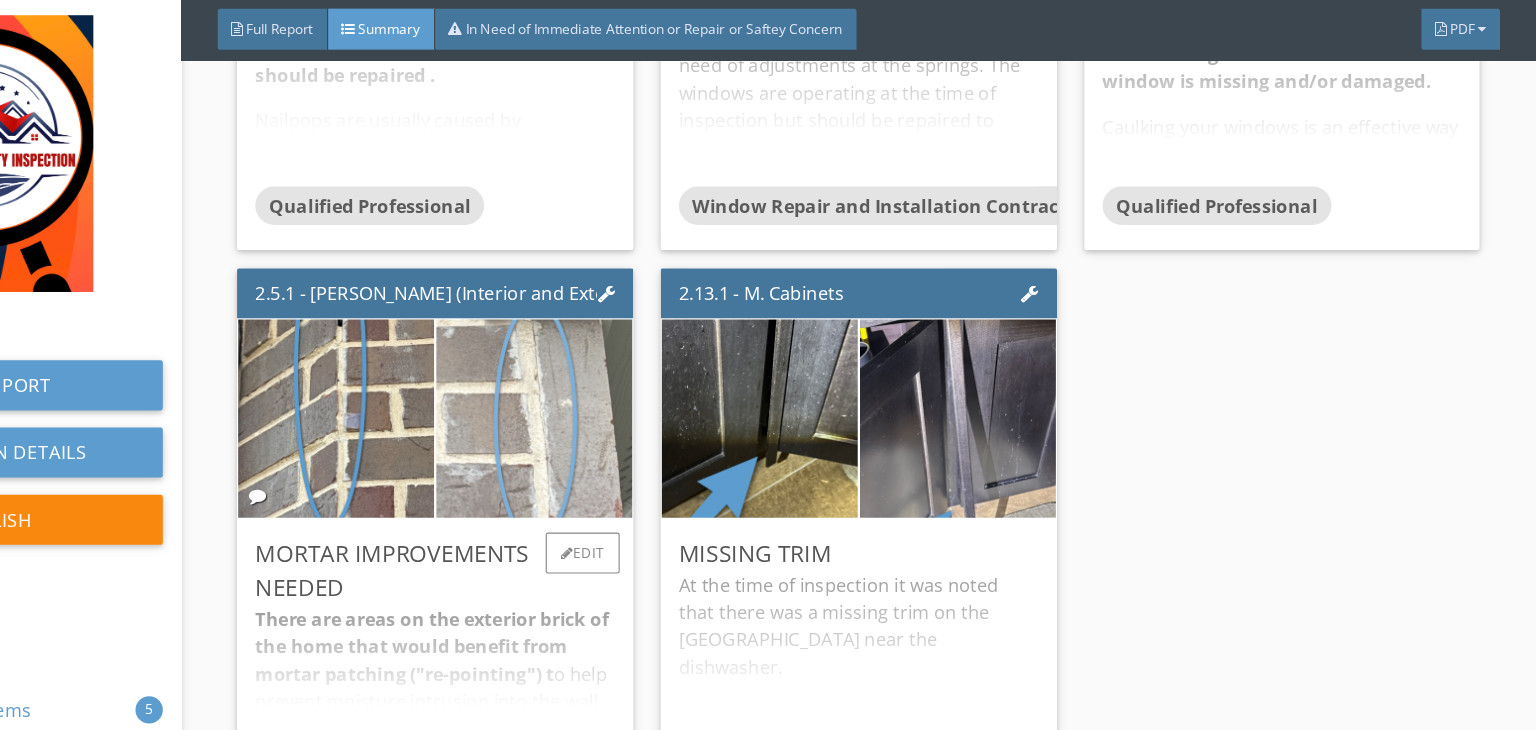 click at bounding box center [656, 370] 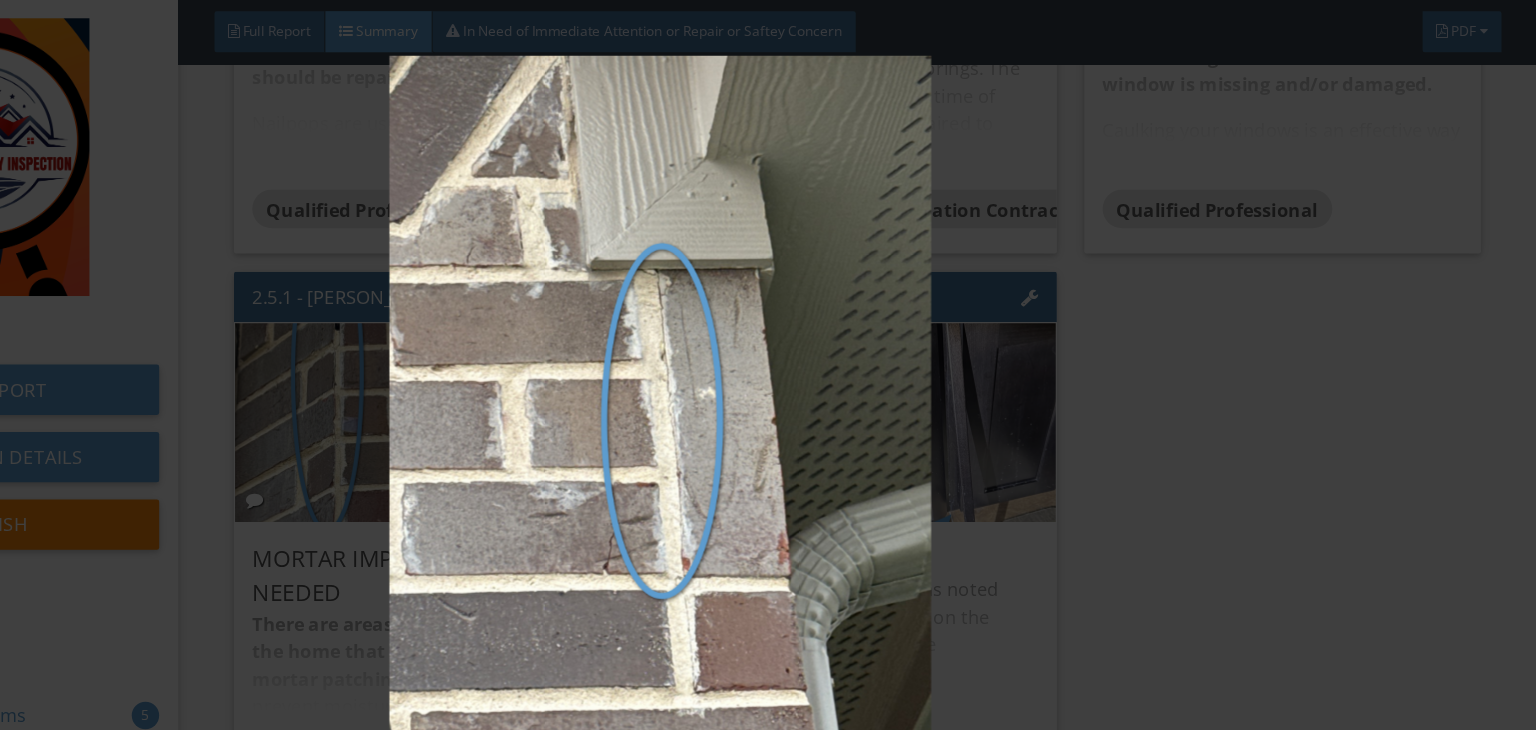 scroll, scrollTop: 0, scrollLeft: 0, axis: both 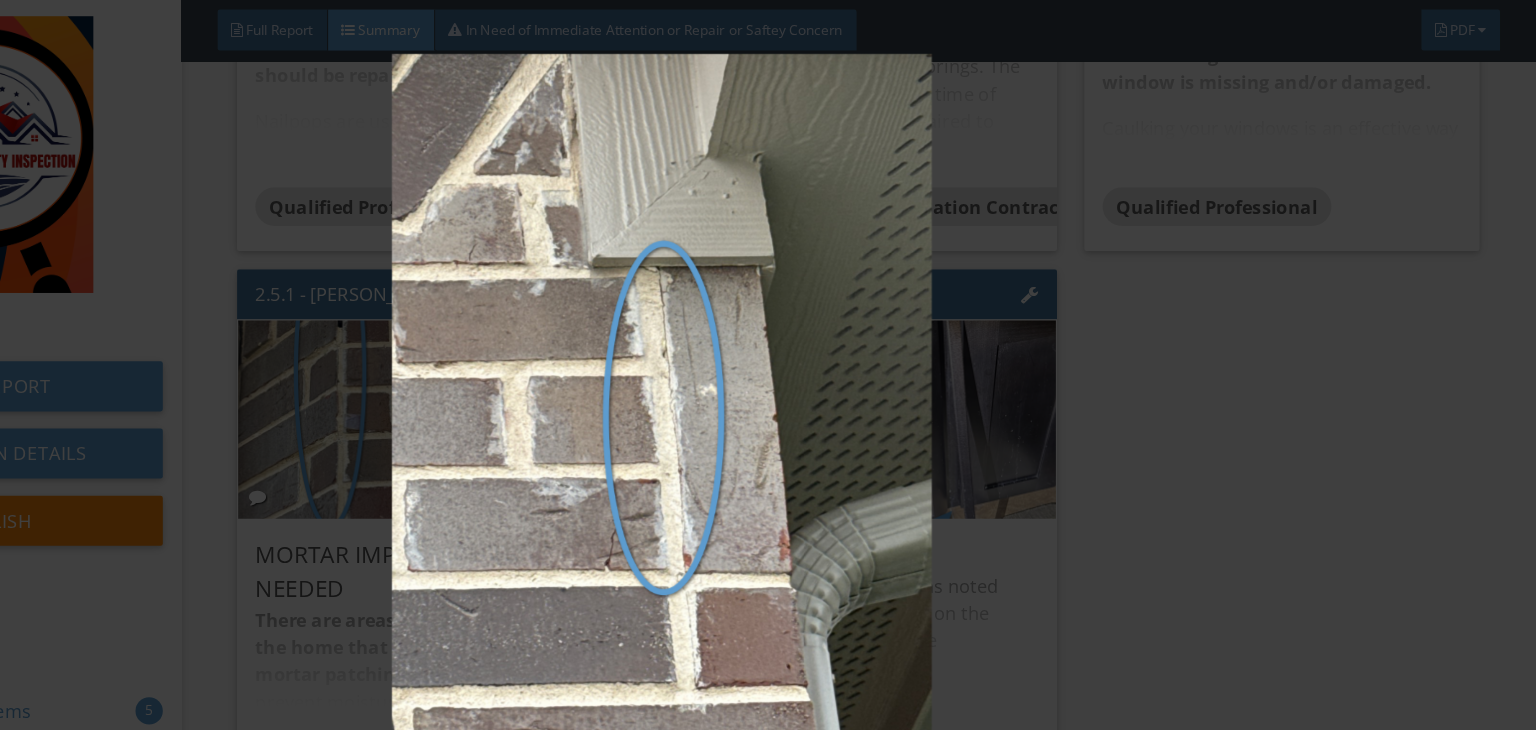 click at bounding box center (768, 365) 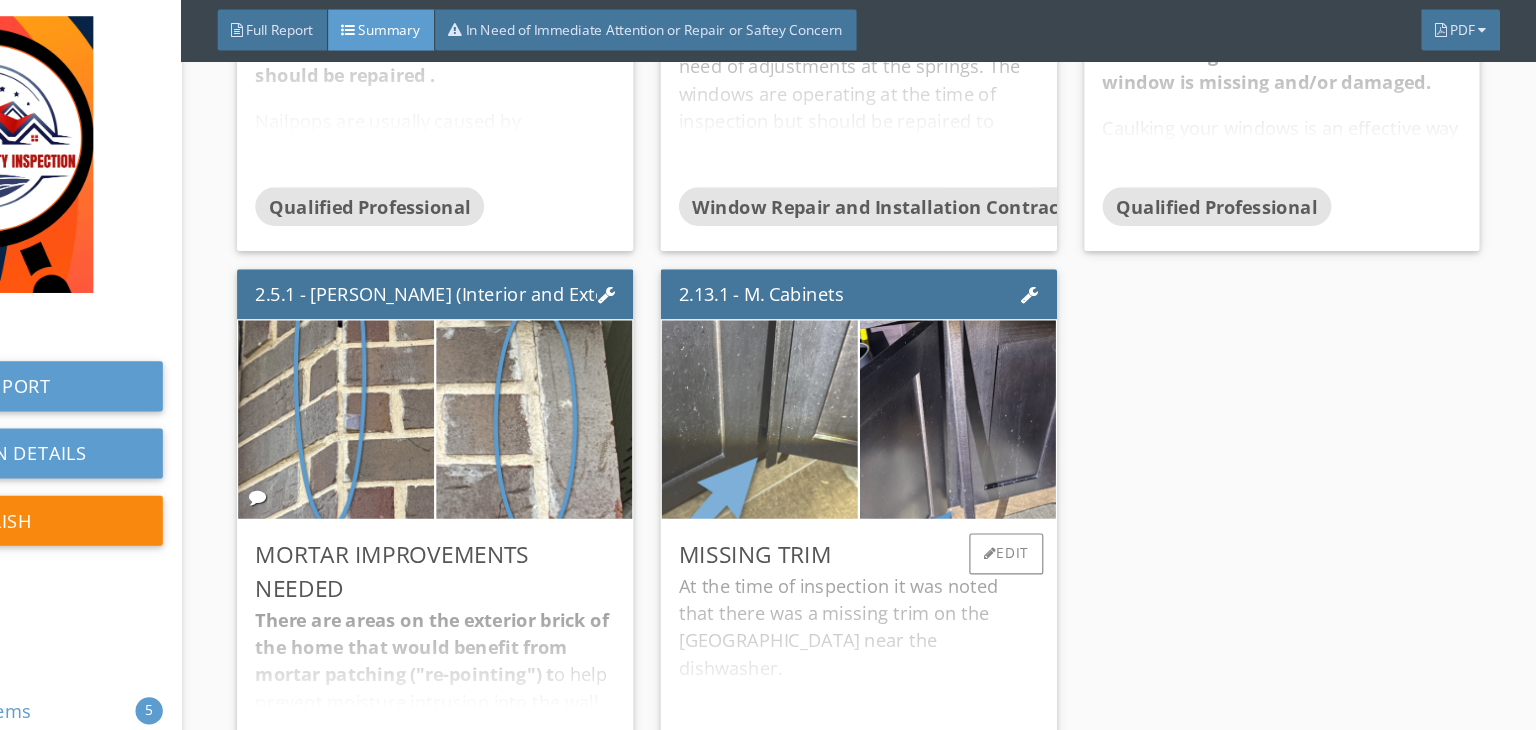 click at bounding box center [854, 370] 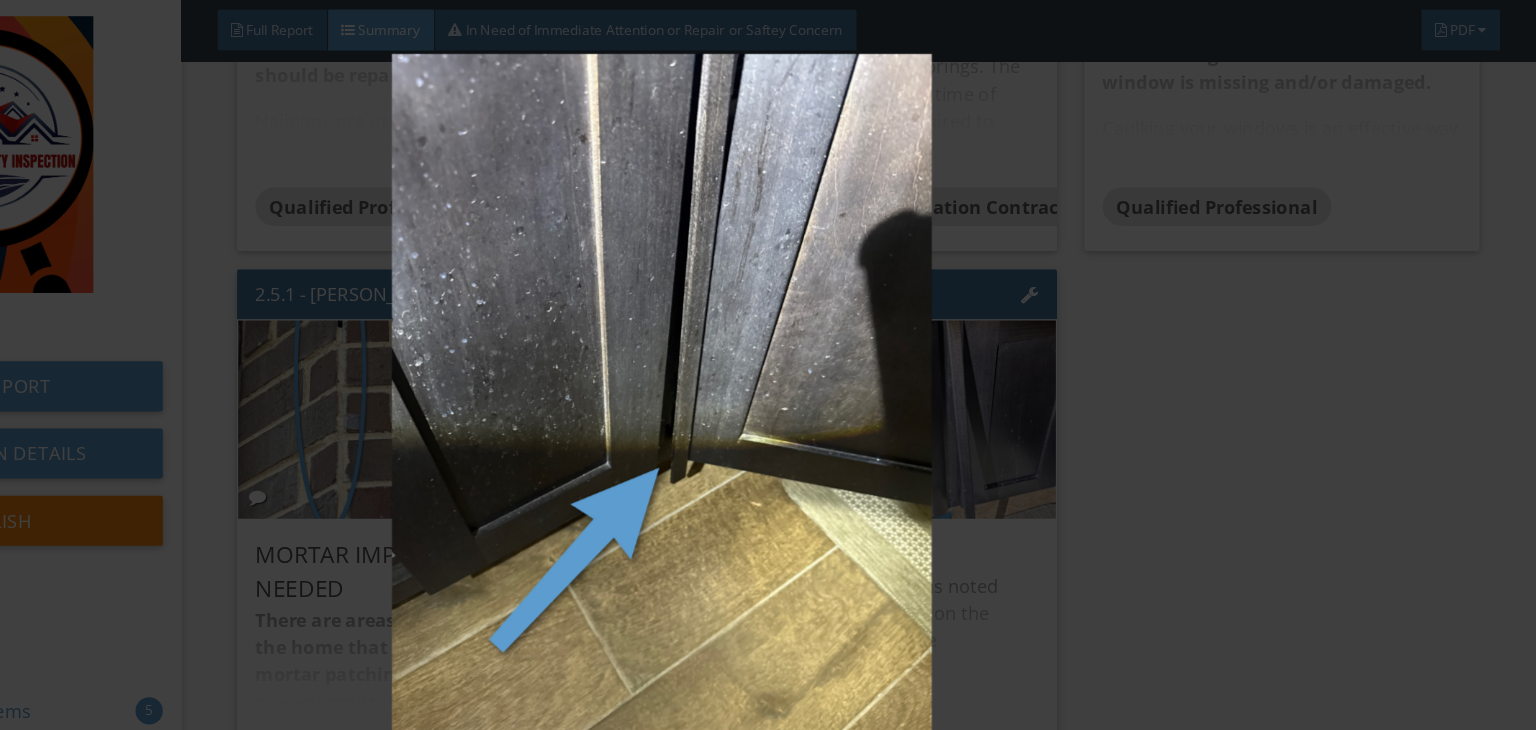 click at bounding box center (768, 365) 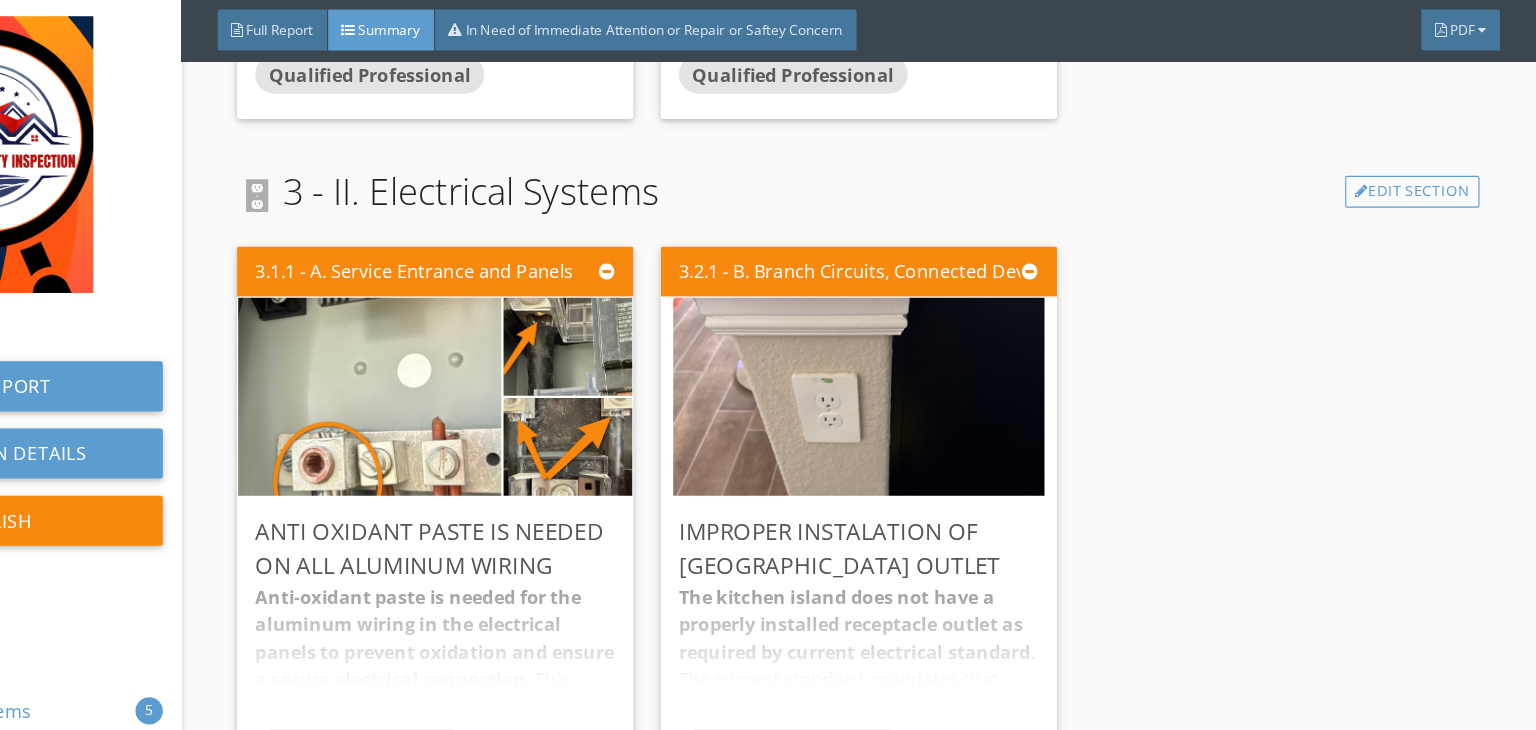 scroll, scrollTop: 1476, scrollLeft: 0, axis: vertical 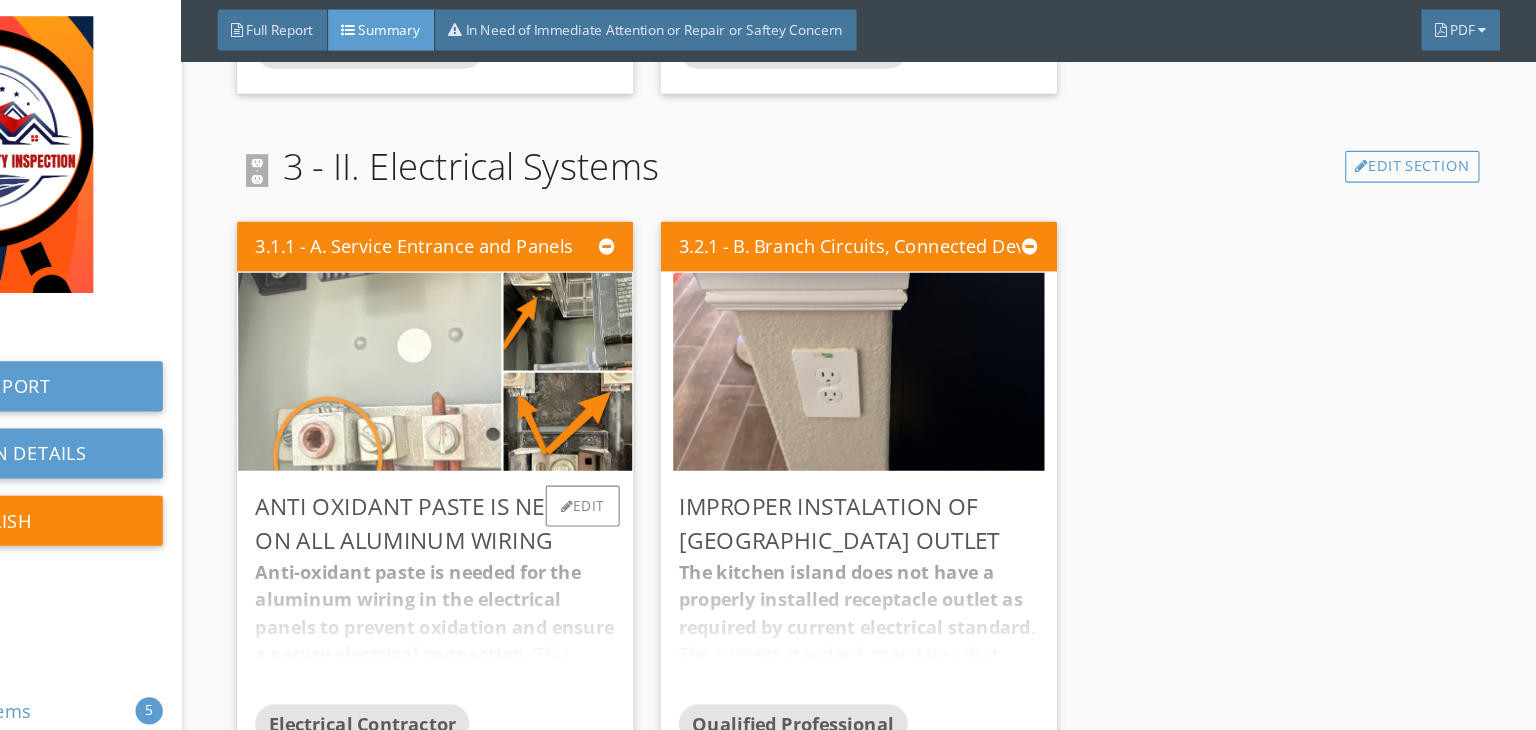 click at bounding box center (511, 328) 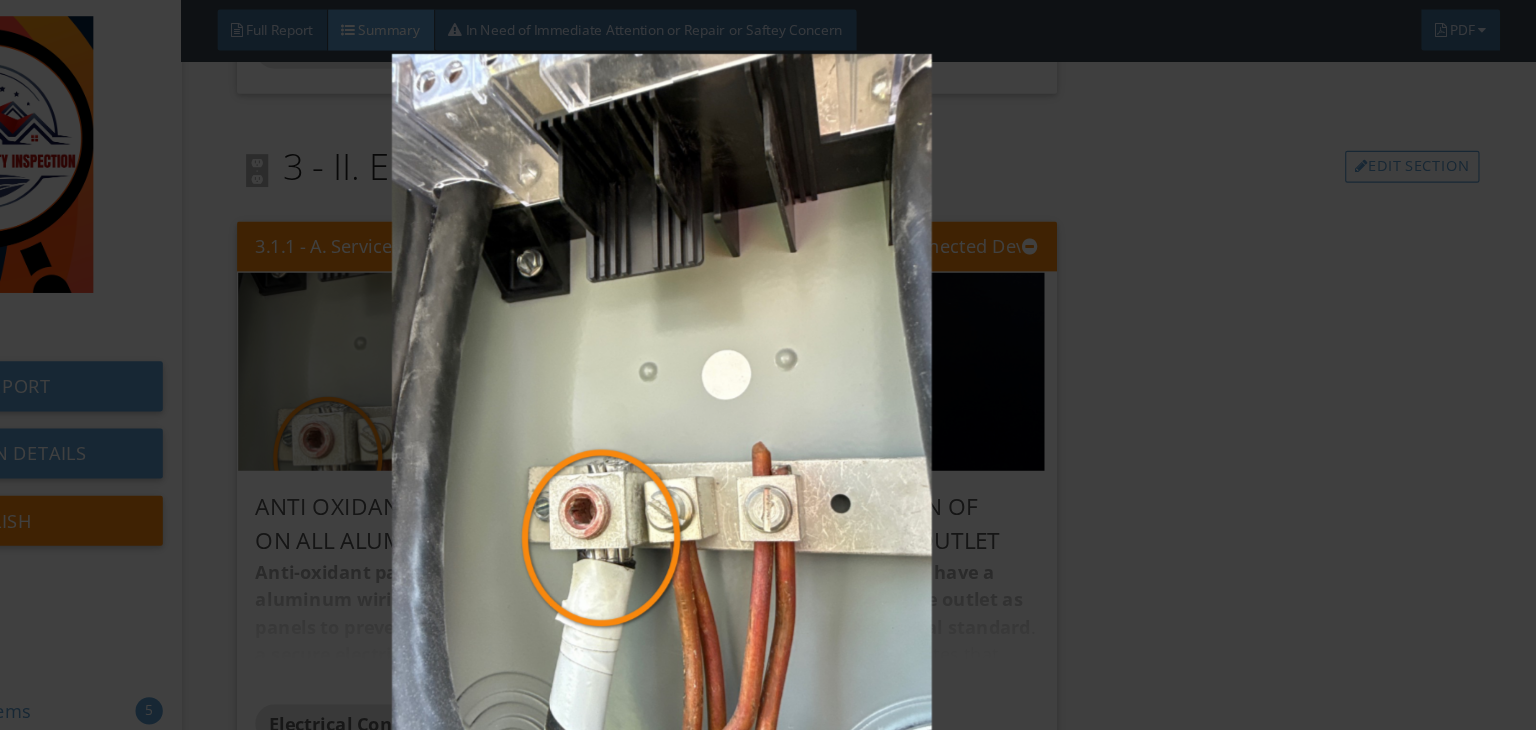 click at bounding box center (768, 365) 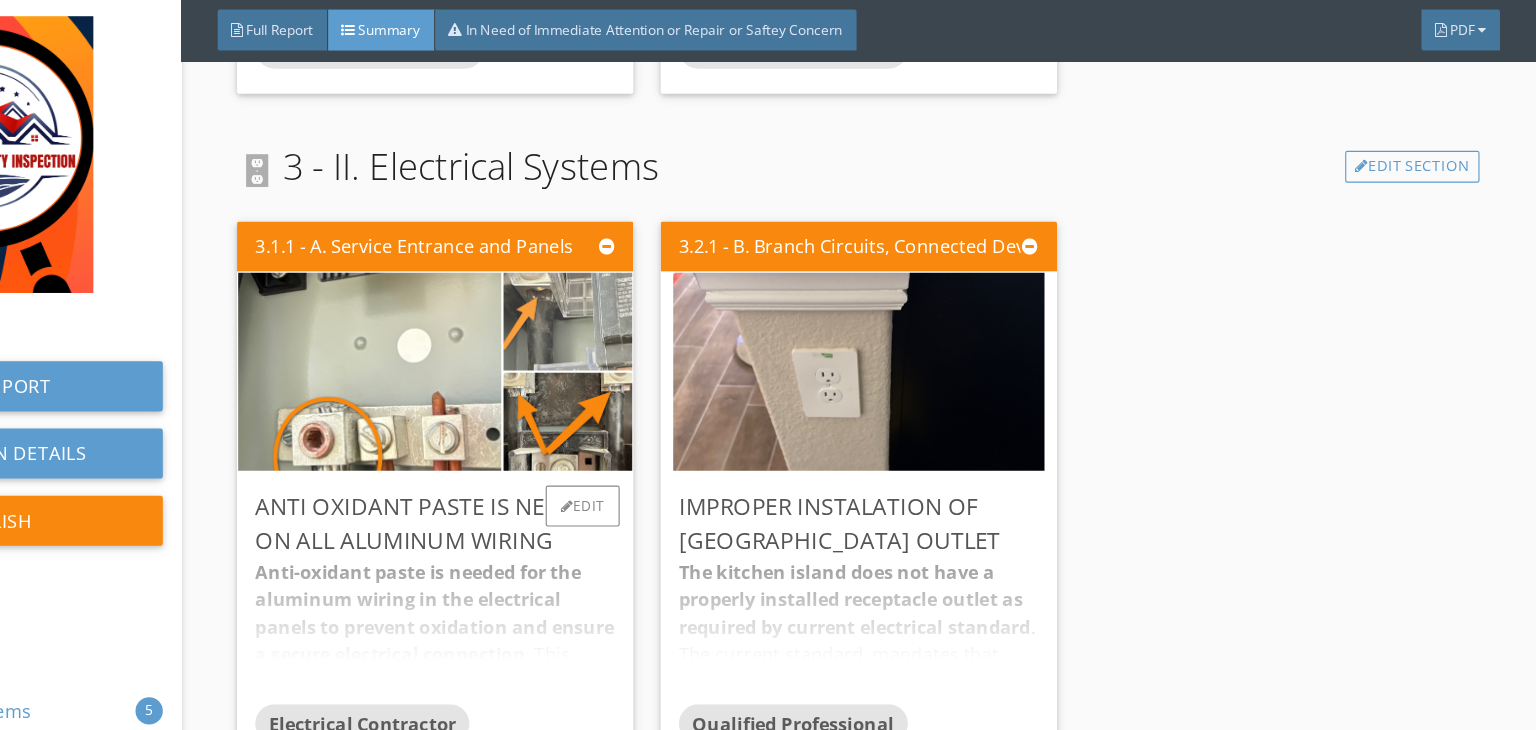 click at bounding box center [685, 284] 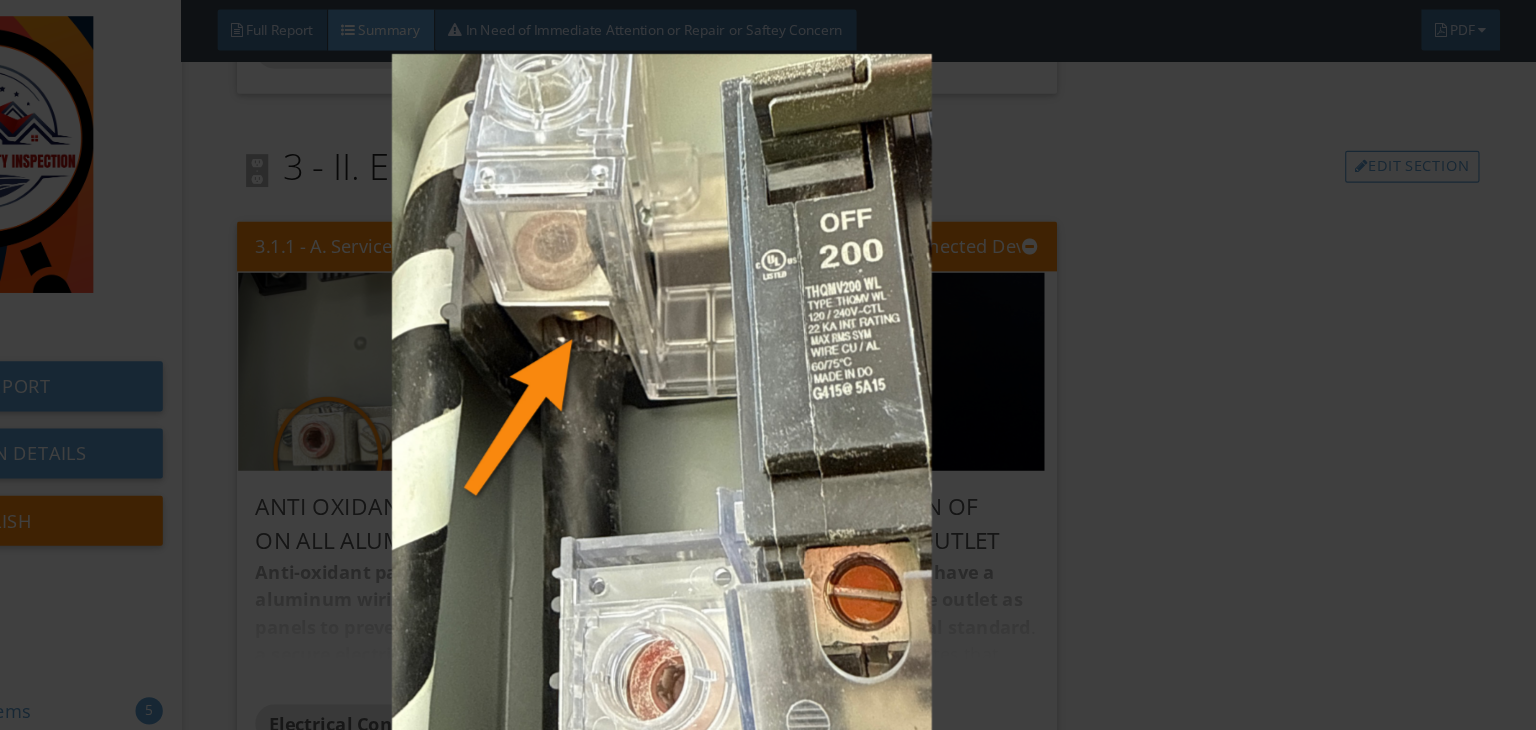click at bounding box center (768, 365) 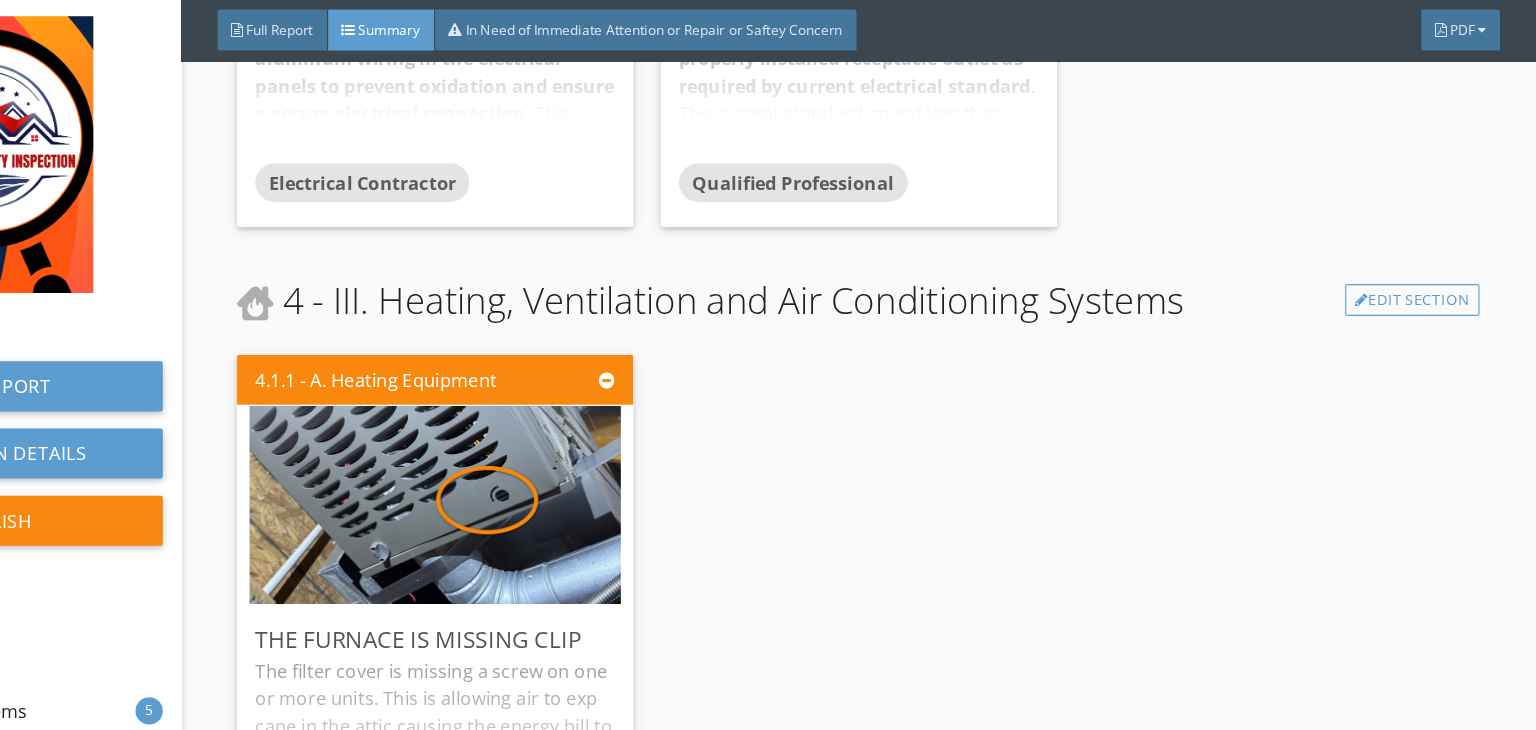 scroll, scrollTop: 1961, scrollLeft: 0, axis: vertical 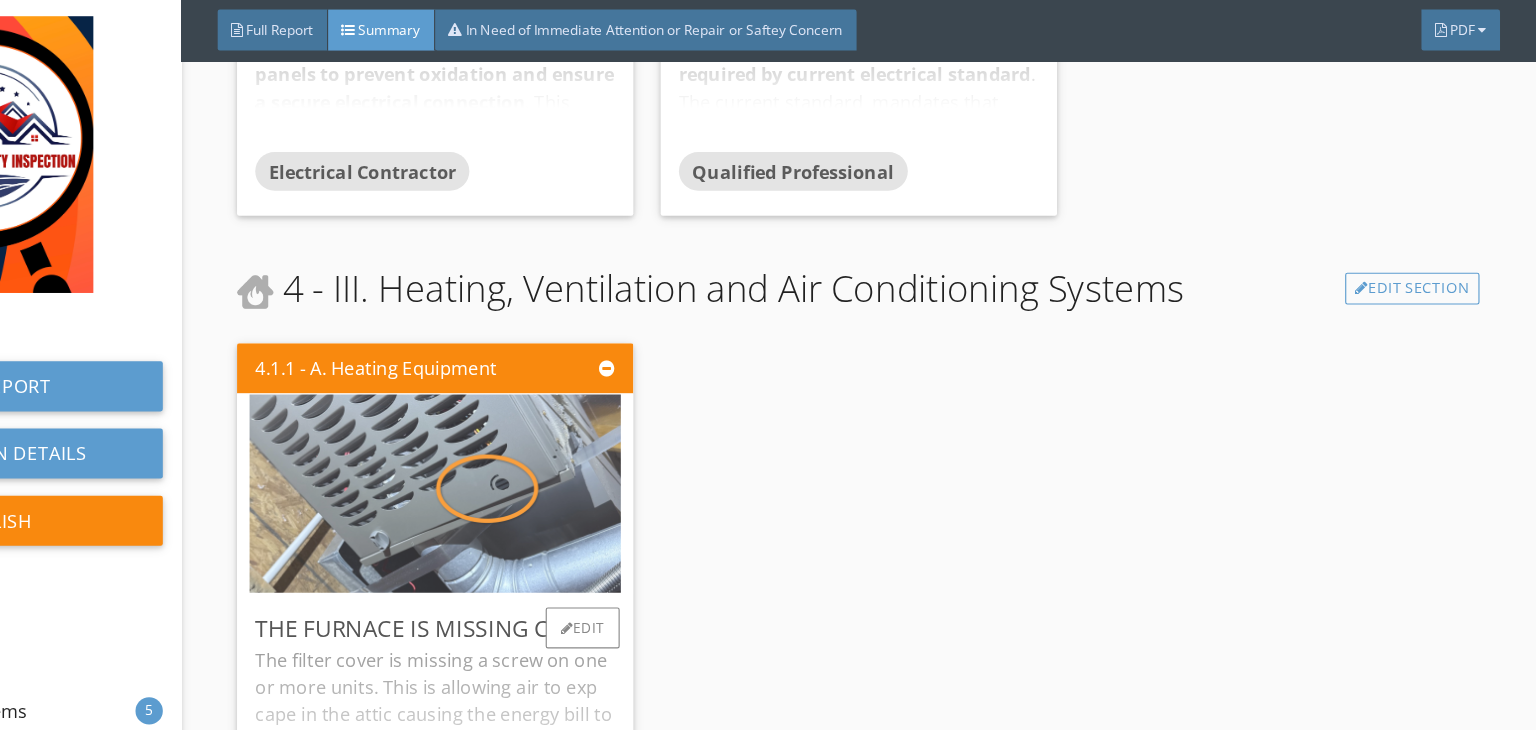 click at bounding box center [569, 435] 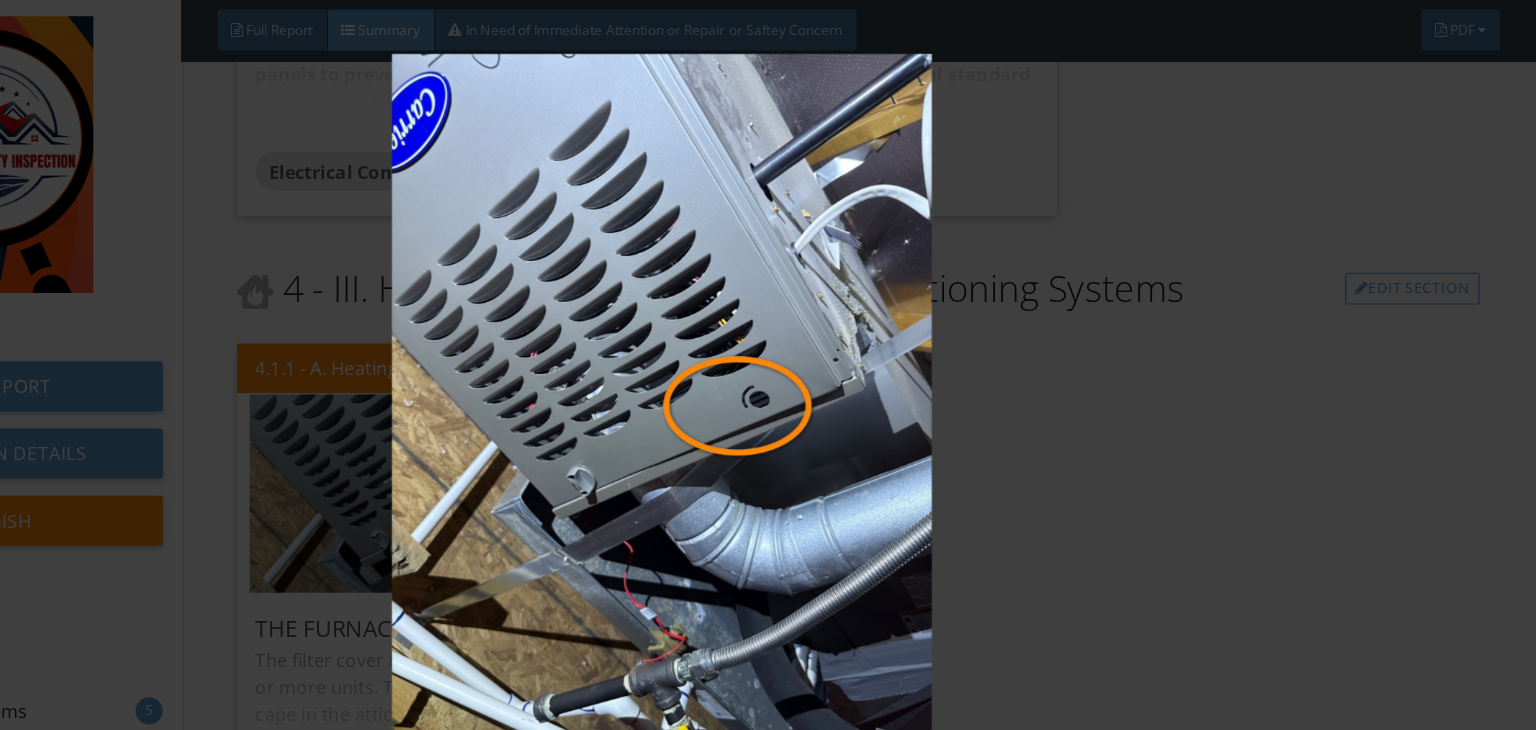 click at bounding box center (768, 365) 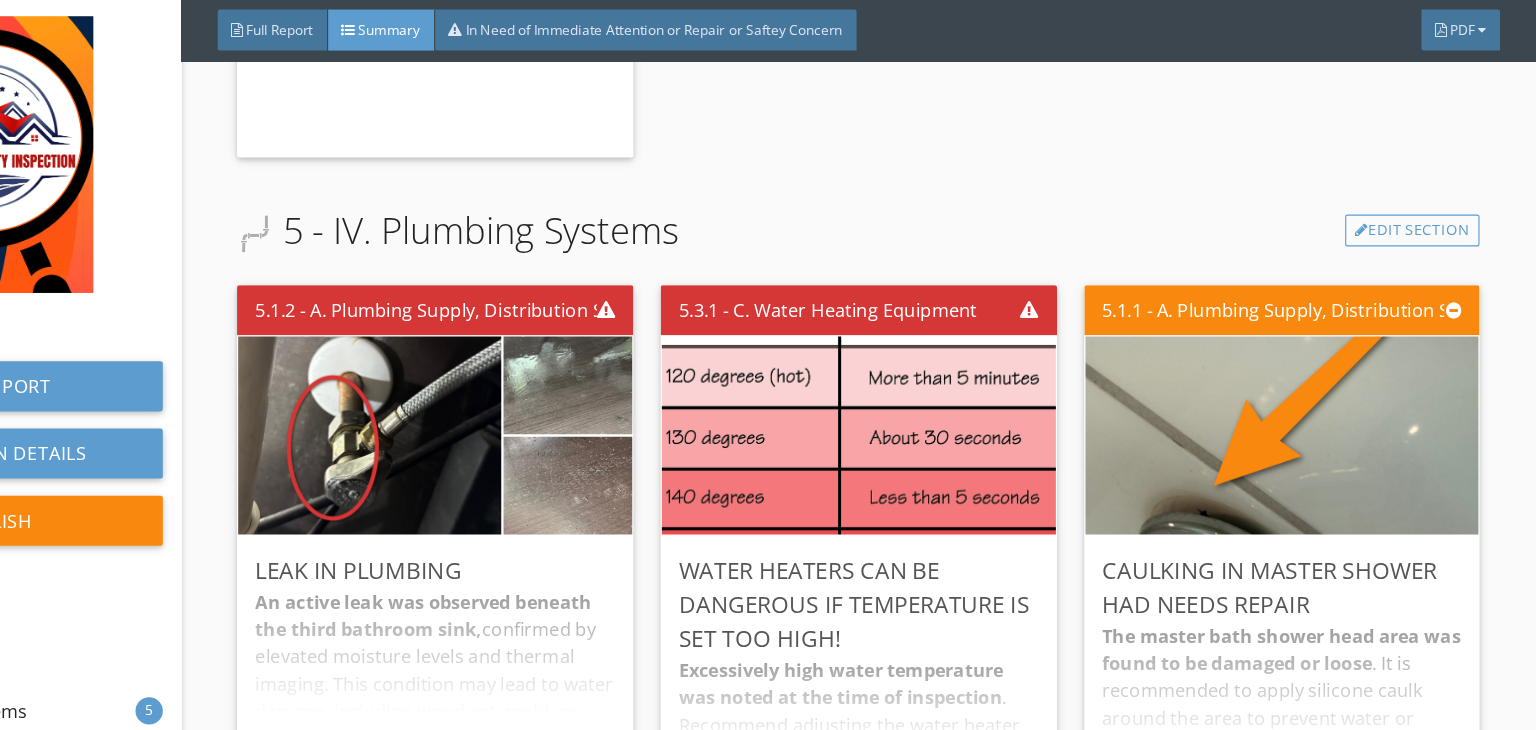 scroll, scrollTop: 2615, scrollLeft: 0, axis: vertical 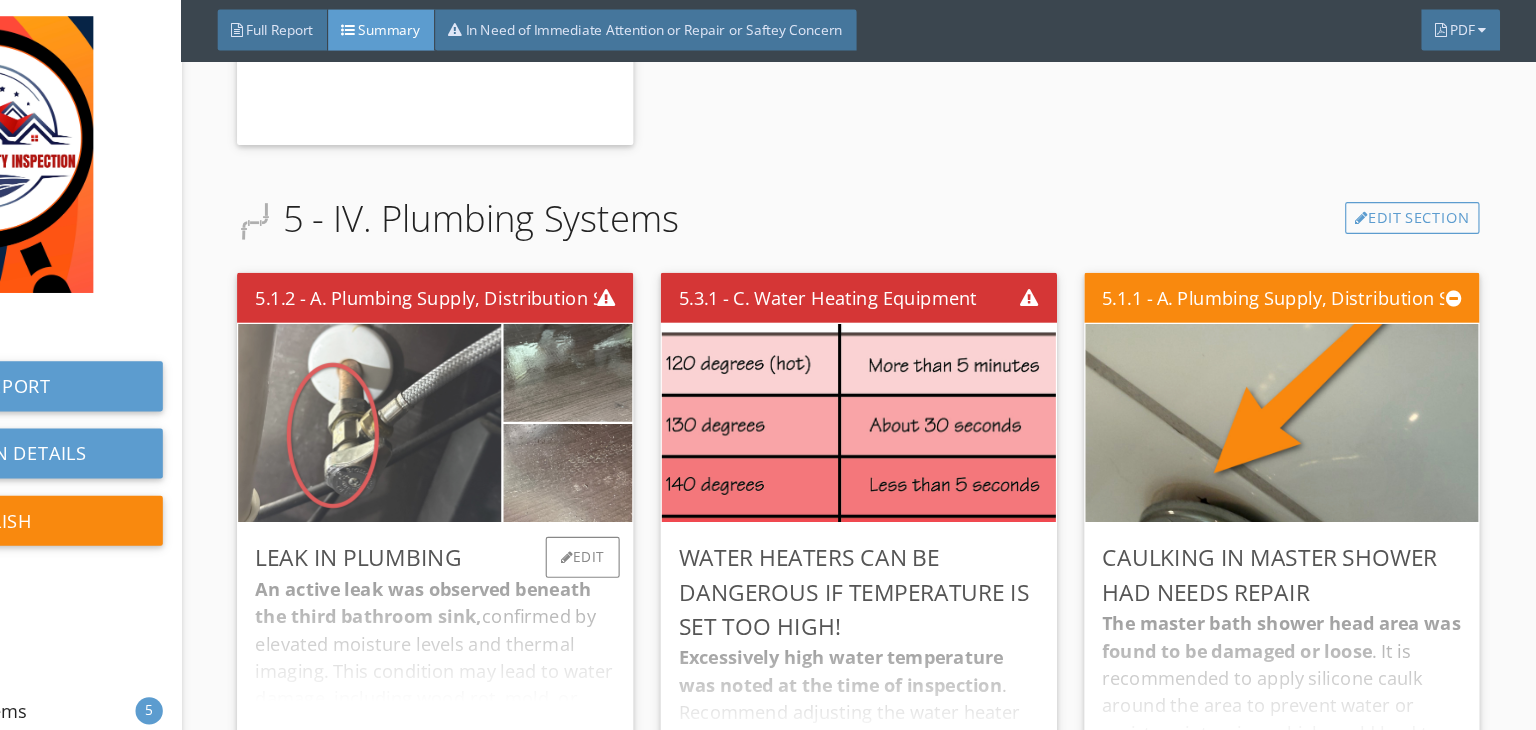 click at bounding box center (511, 373) 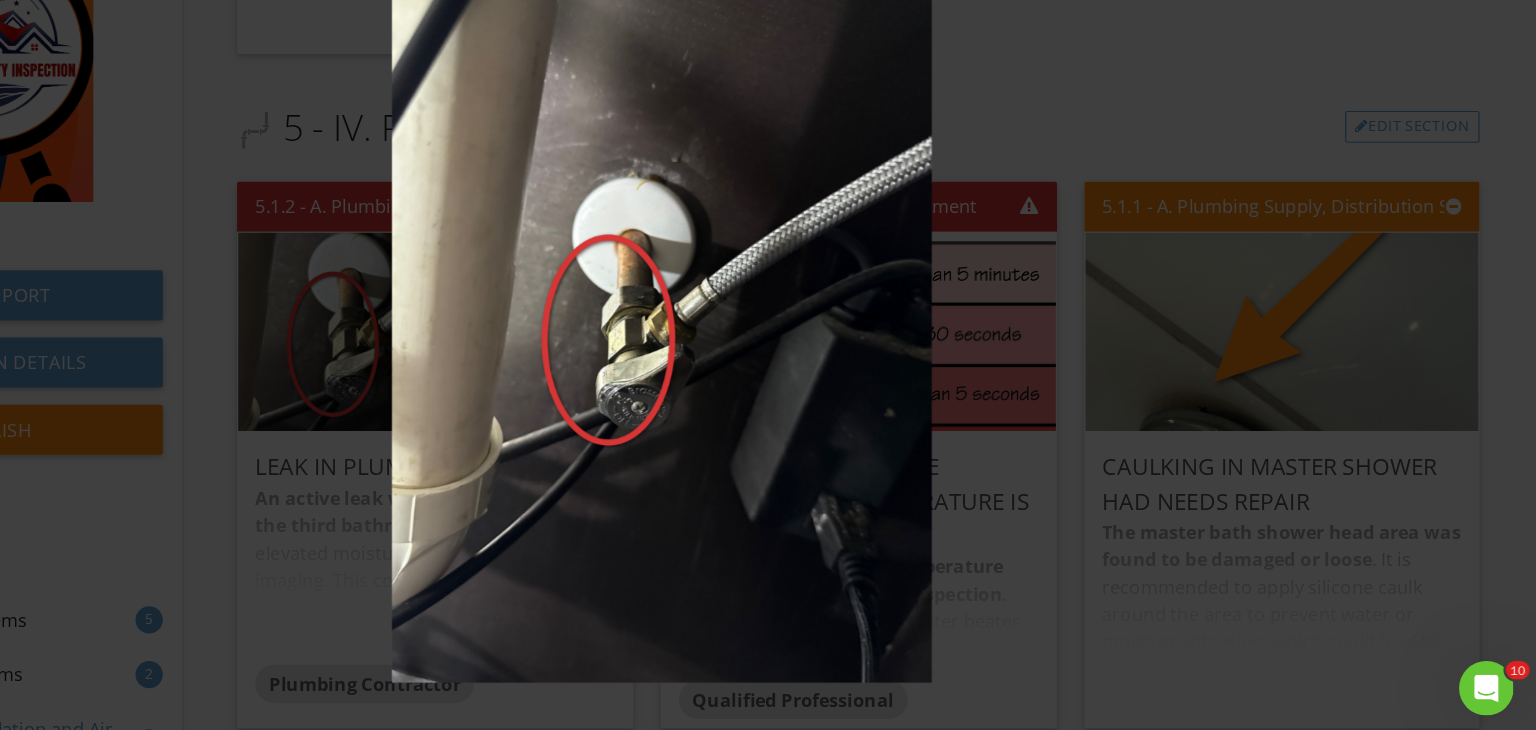 click at bounding box center (768, 365) 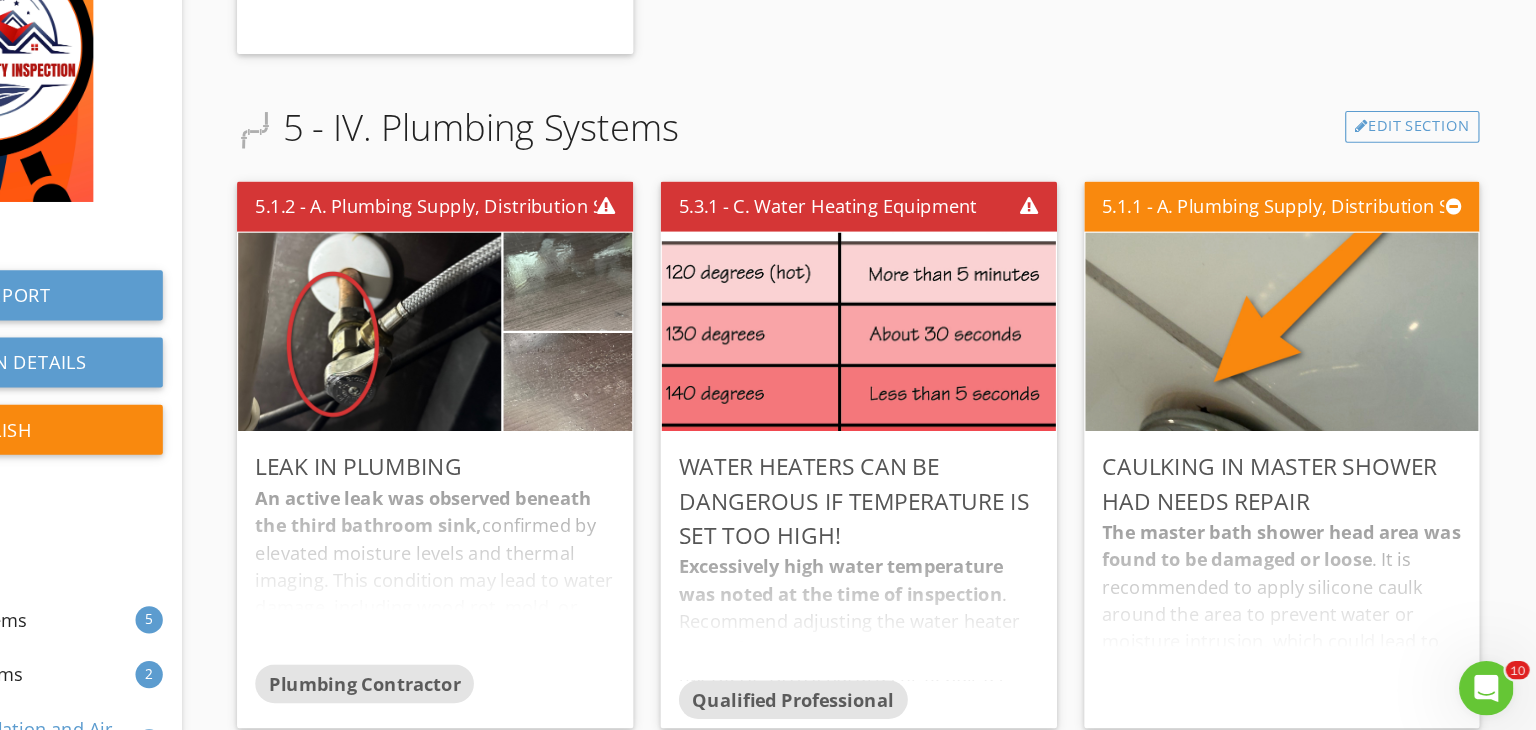 click at bounding box center (1312, 373) 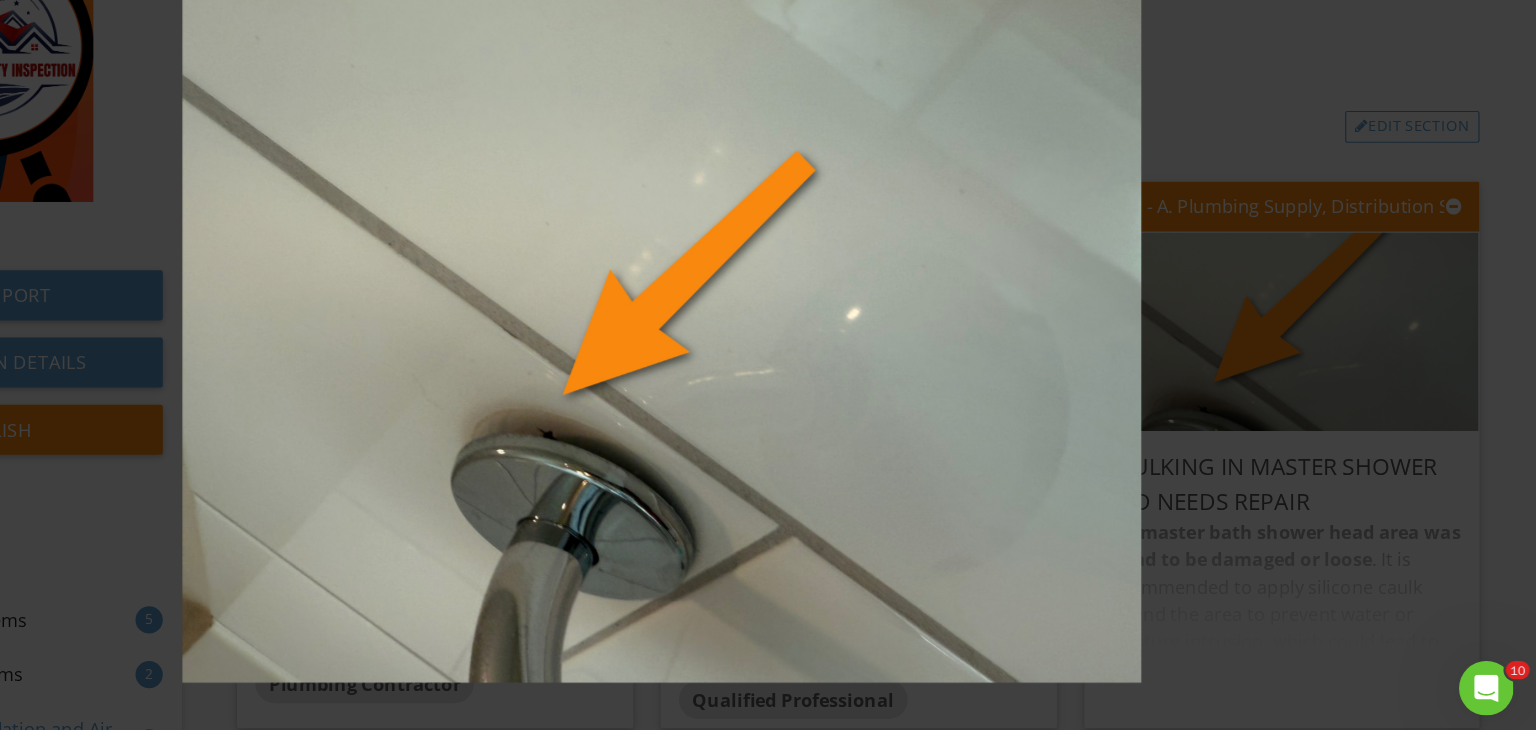 click at bounding box center [768, 365] 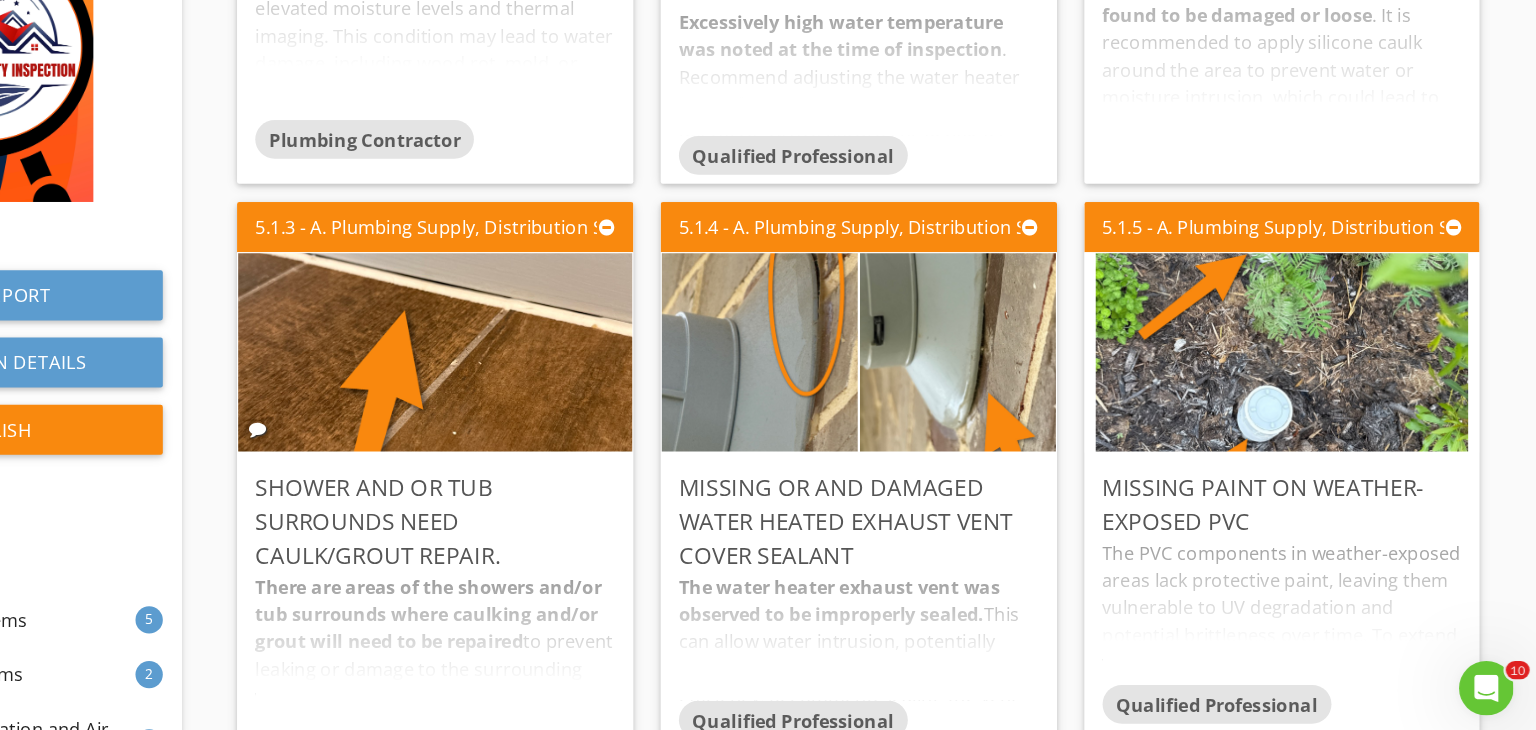 scroll, scrollTop: 3102, scrollLeft: 0, axis: vertical 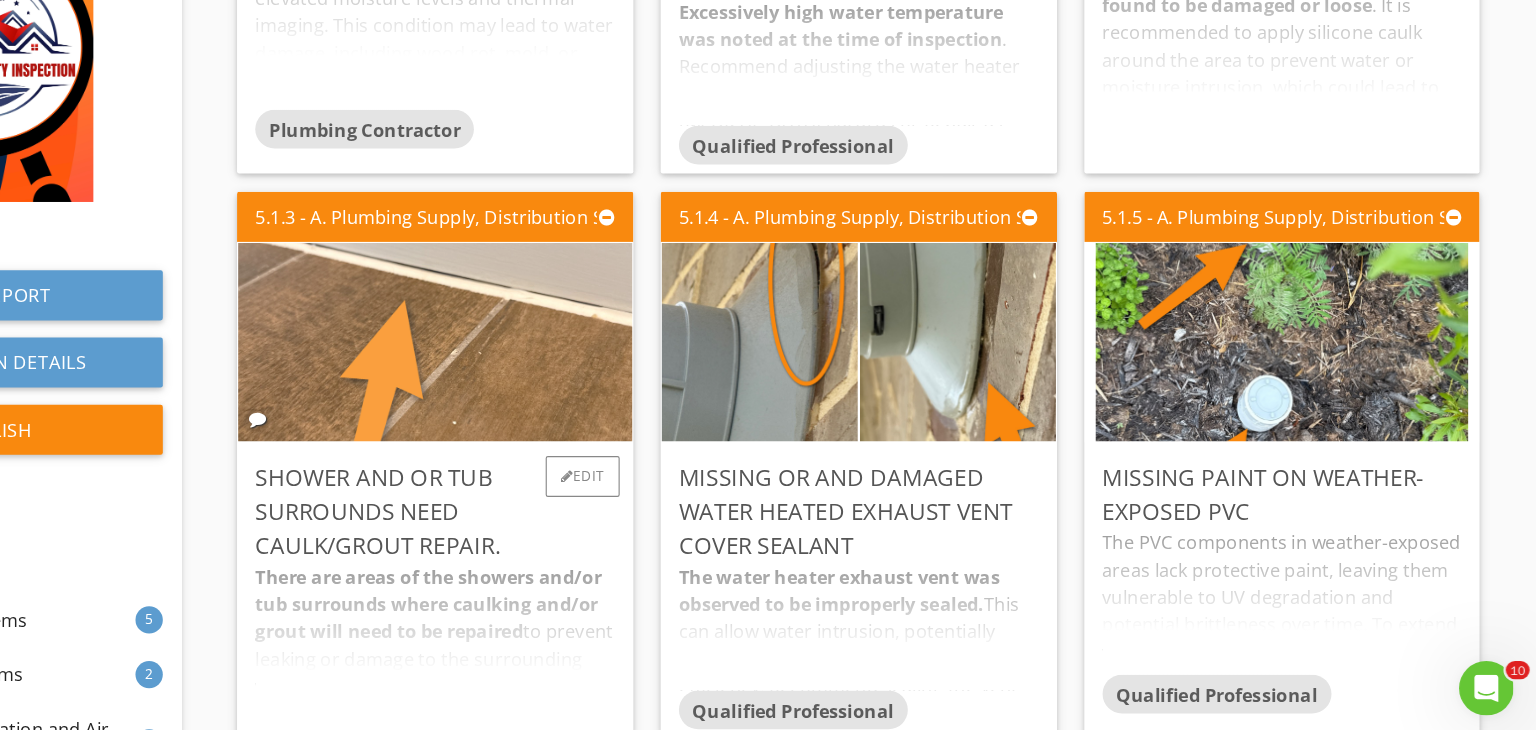 click at bounding box center [569, 382] 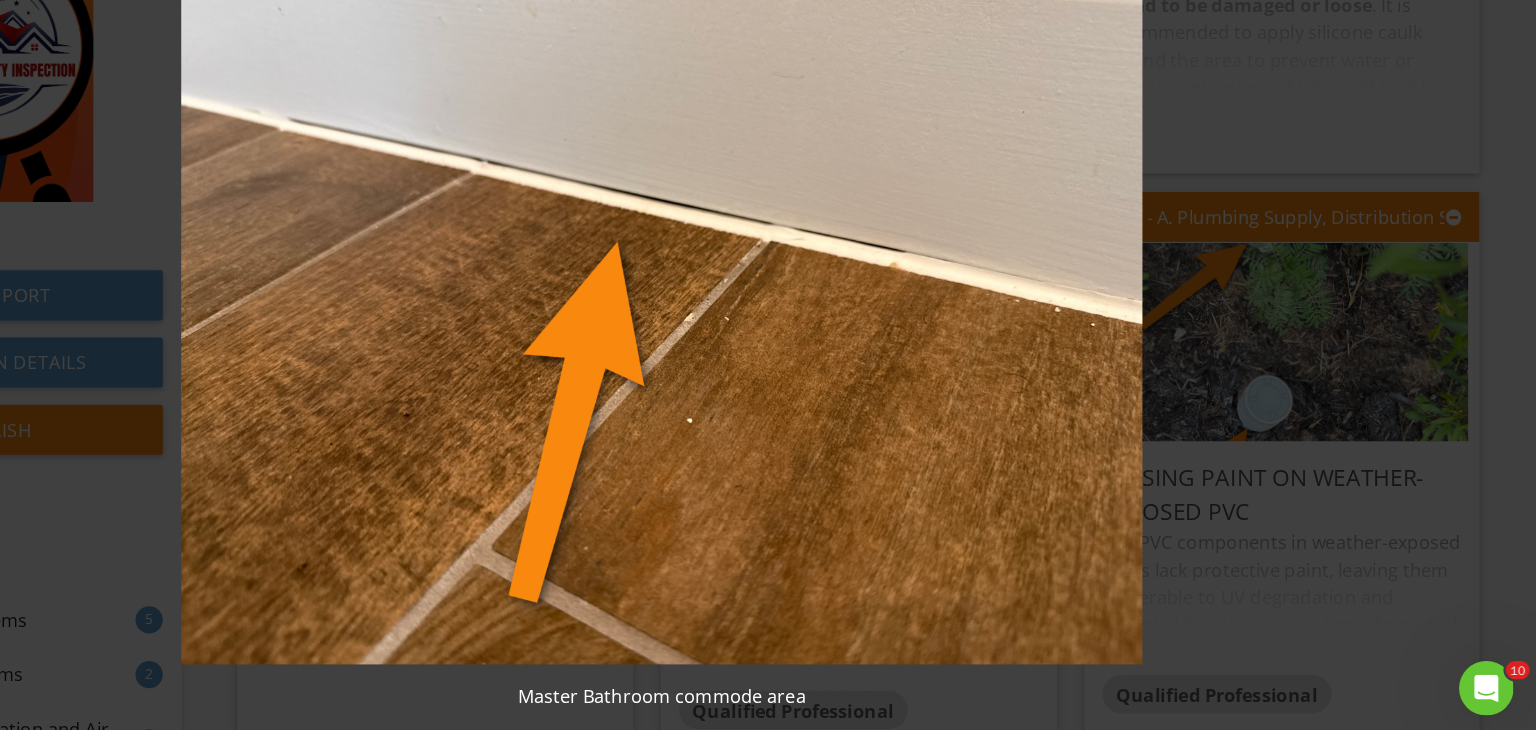 click at bounding box center (768, 348) 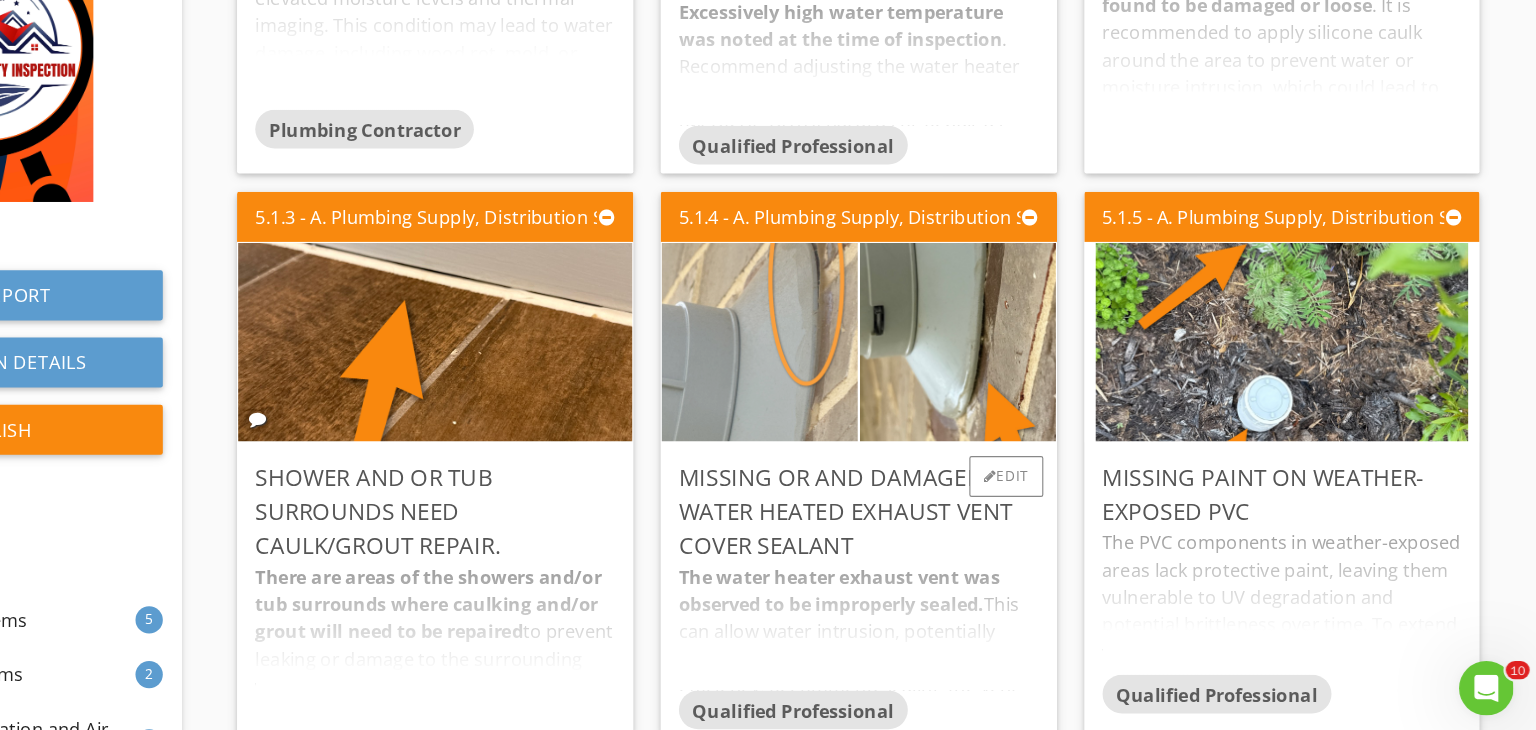 click at bounding box center (854, 382) 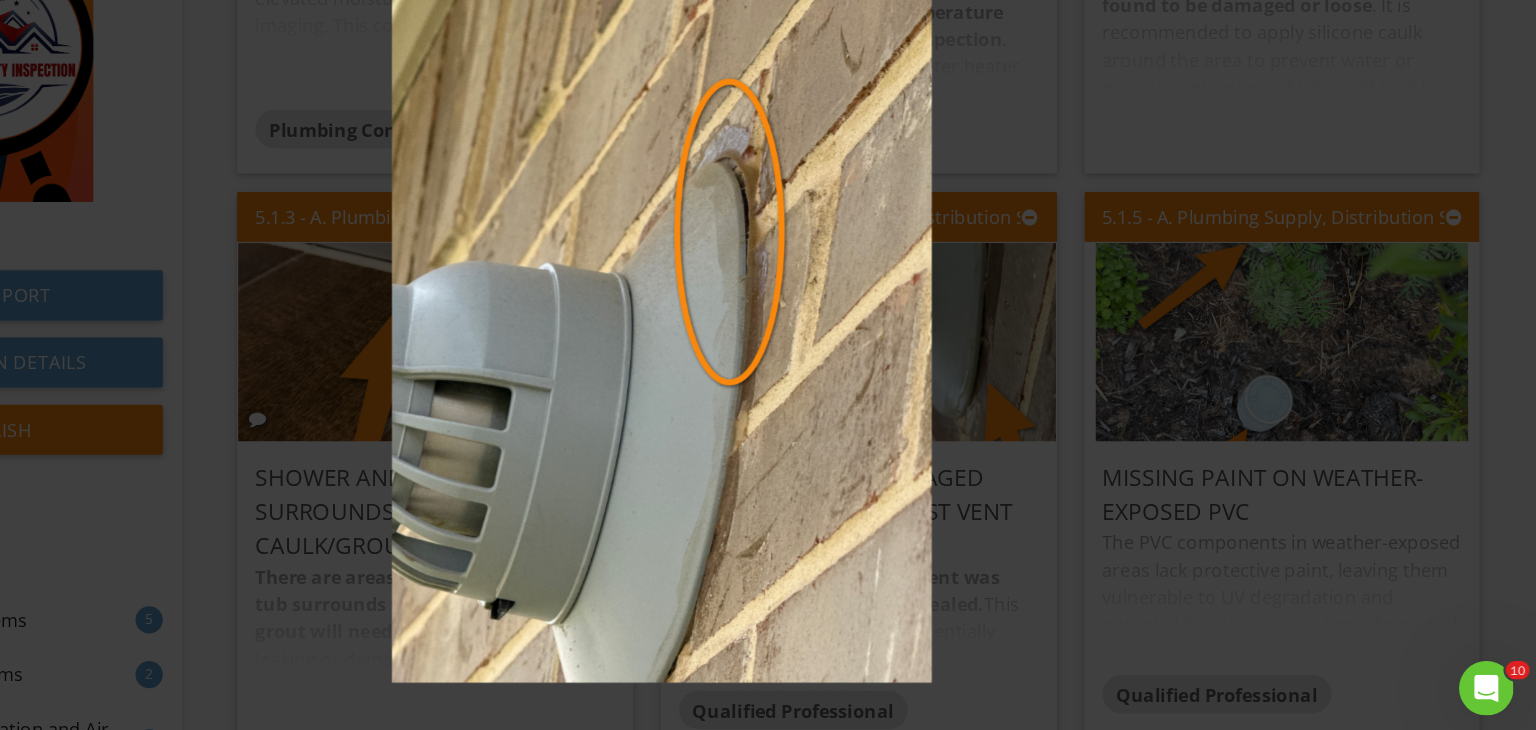 scroll, scrollTop: 0, scrollLeft: 0, axis: both 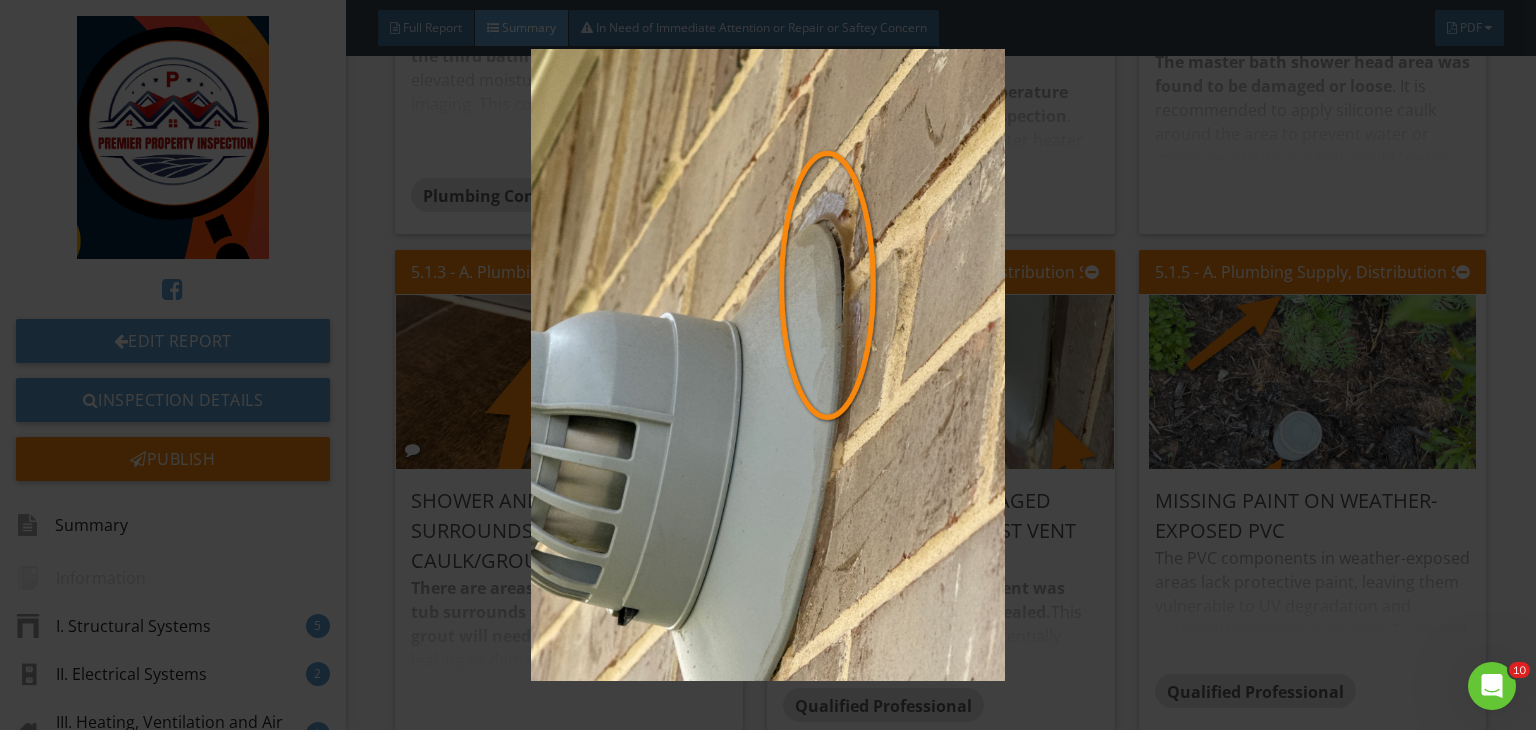 click at bounding box center (768, 365) 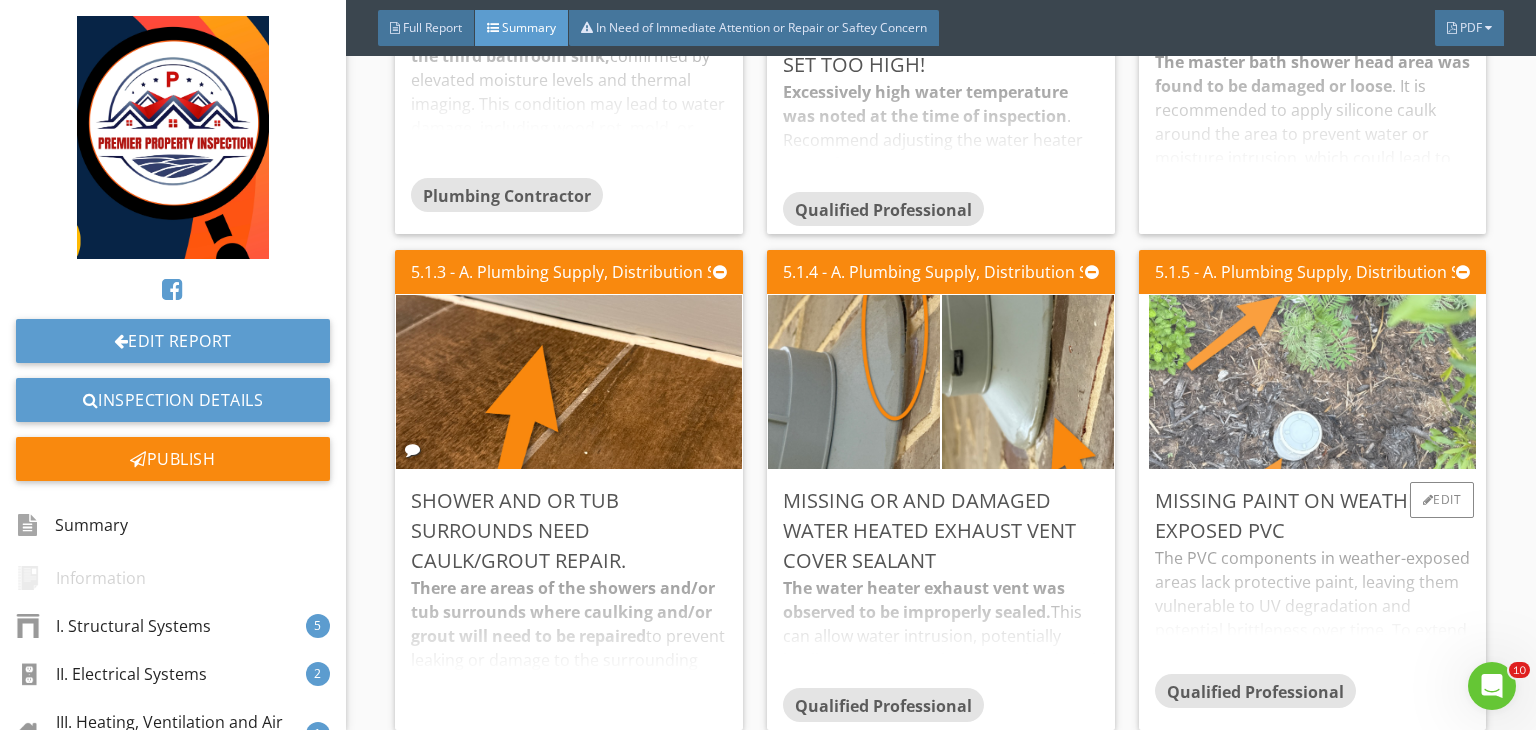 click at bounding box center [1312, 382] 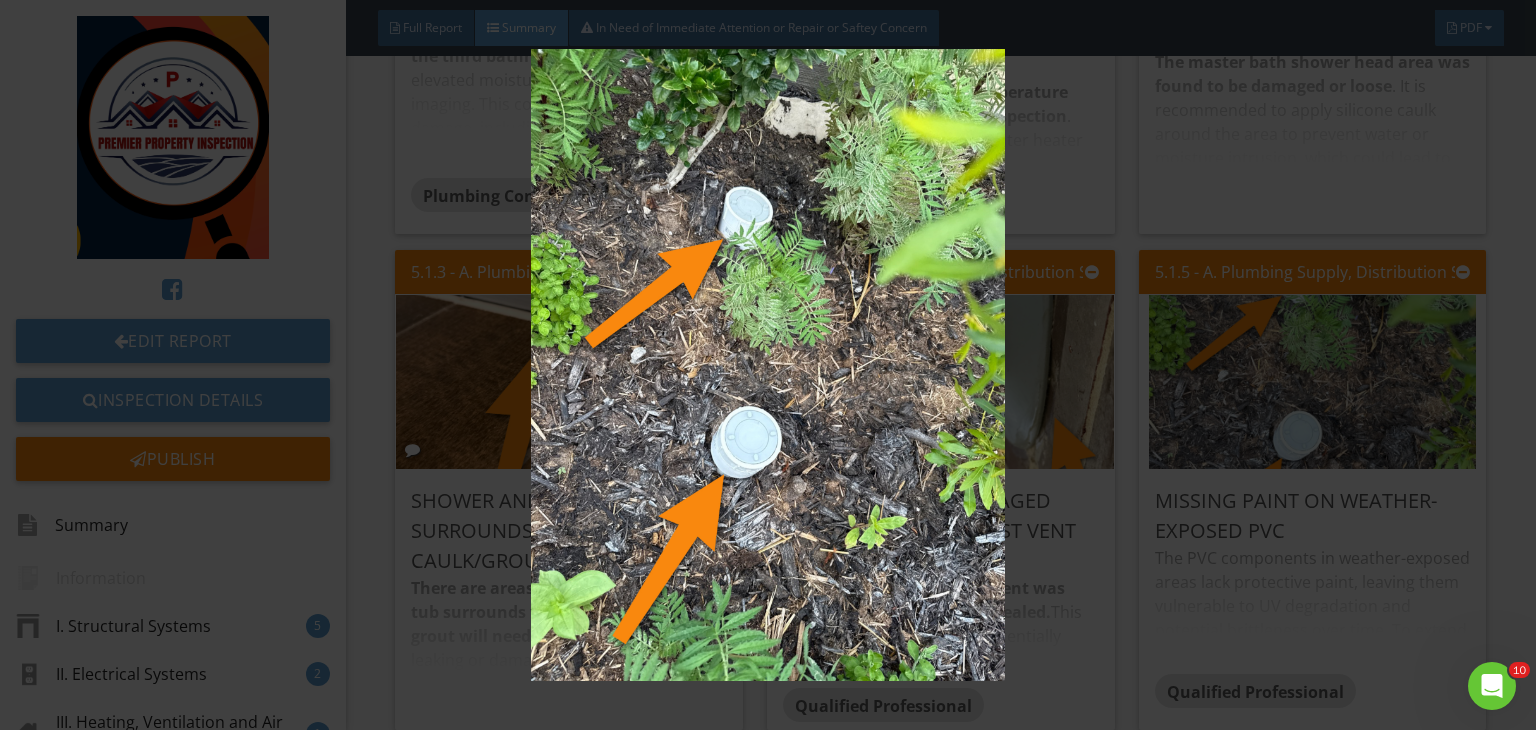 click at bounding box center [768, 365] 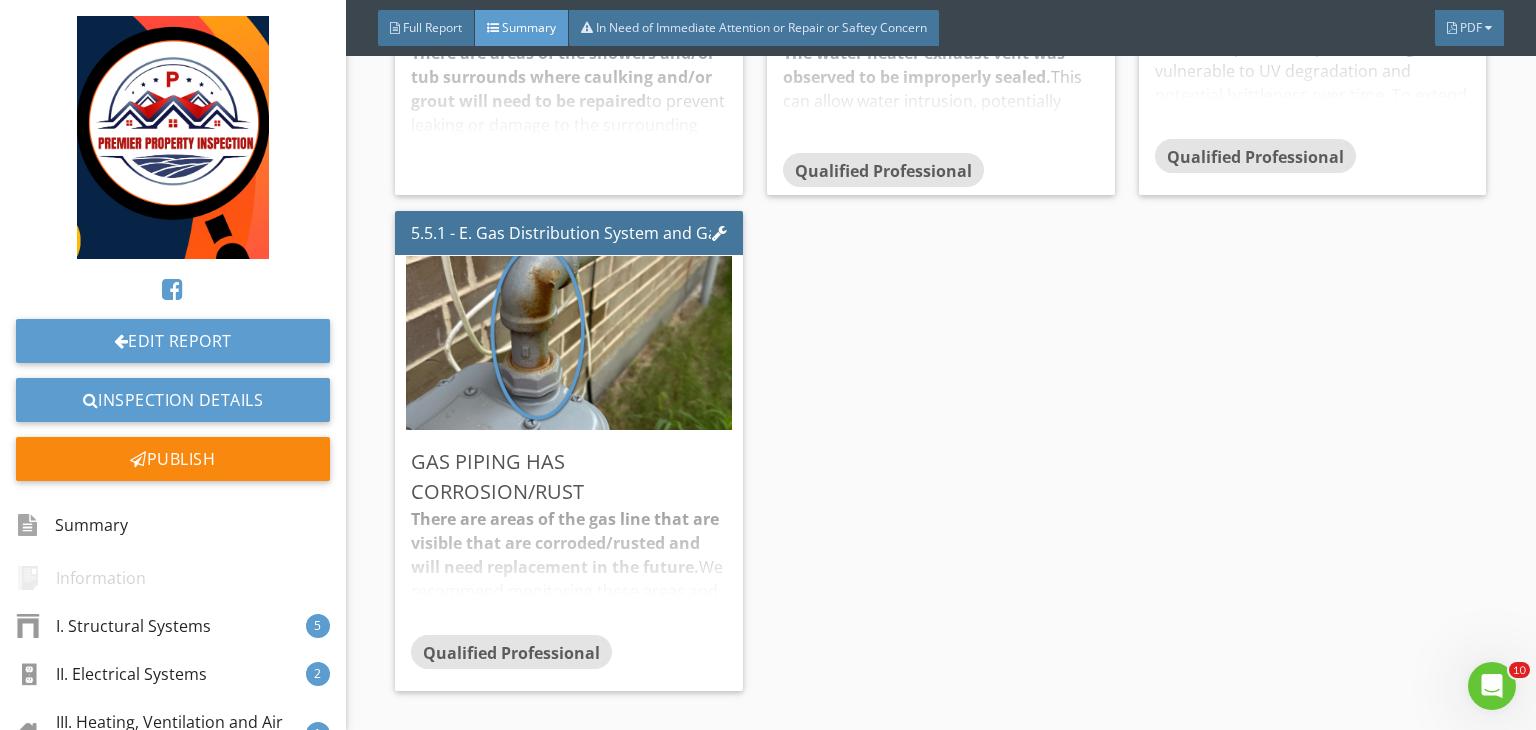 scroll, scrollTop: 3638, scrollLeft: 0, axis: vertical 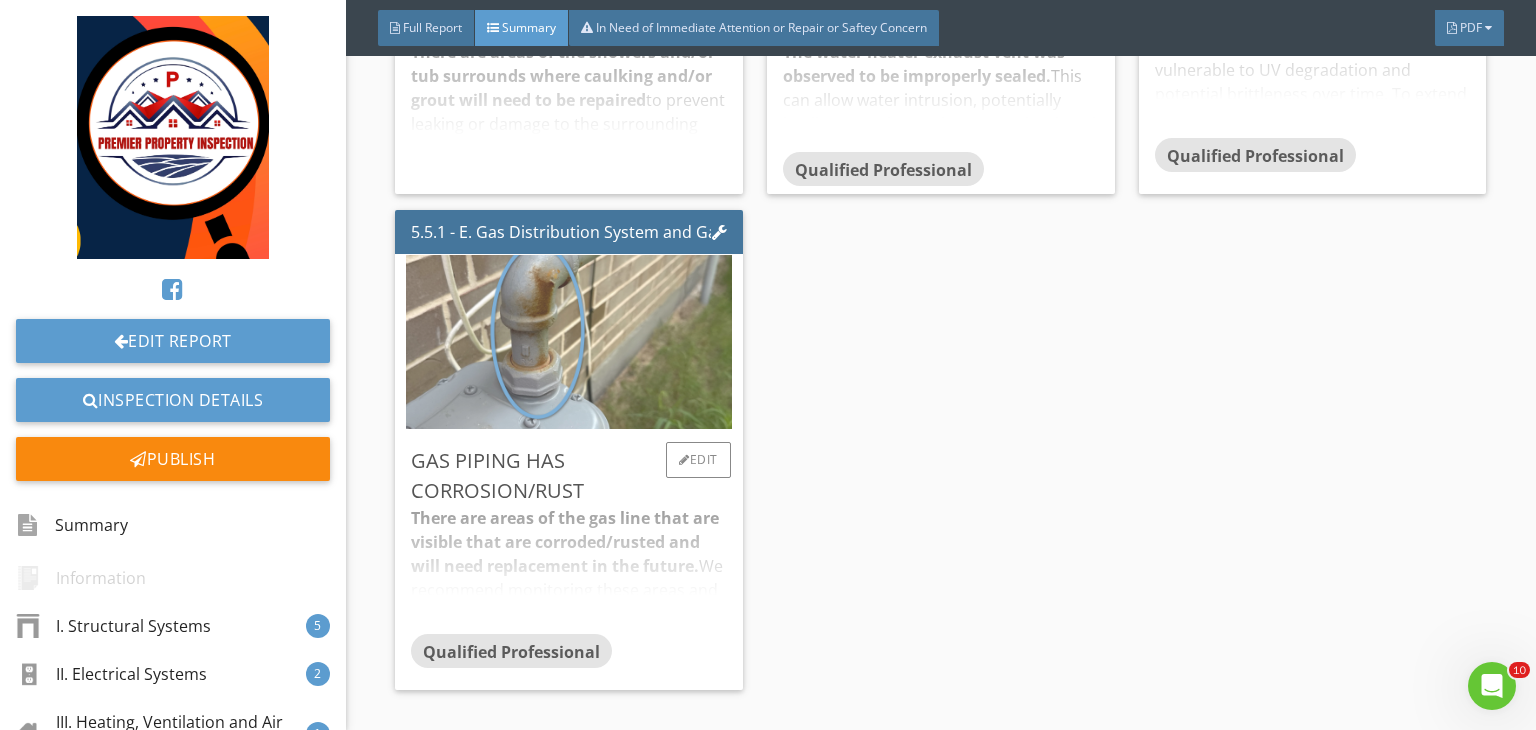 click at bounding box center (569, 342) 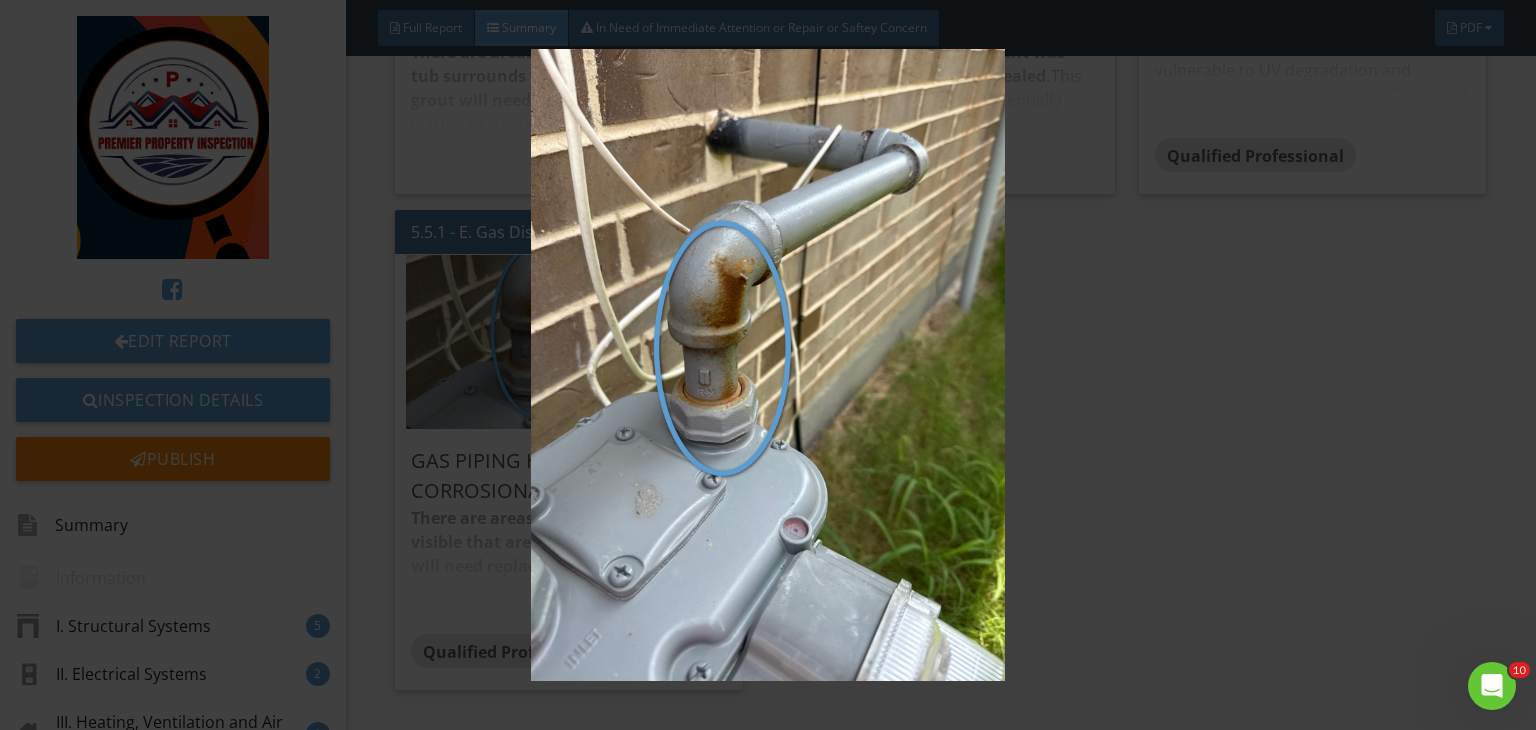 click at bounding box center [768, 365] 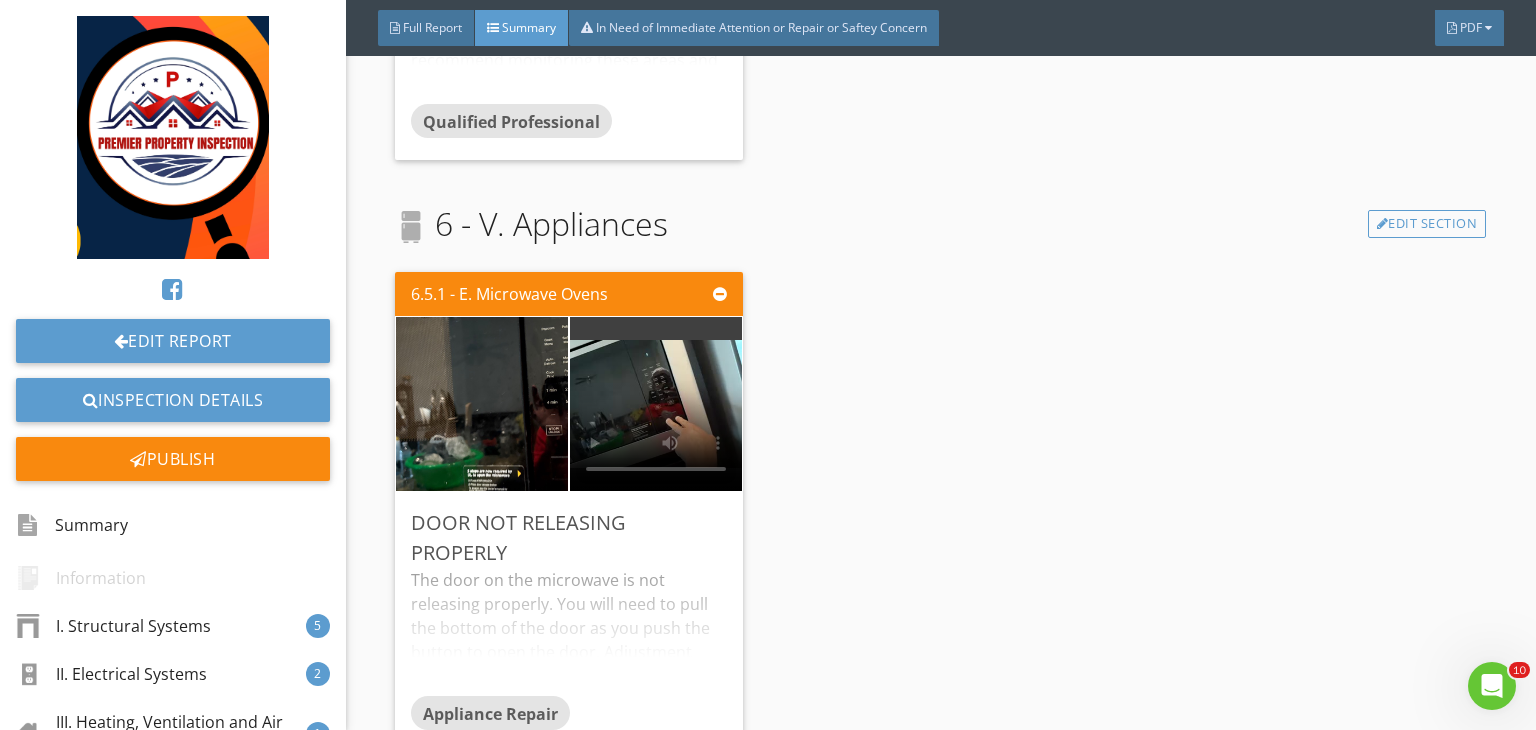 scroll, scrollTop: 4220, scrollLeft: 0, axis: vertical 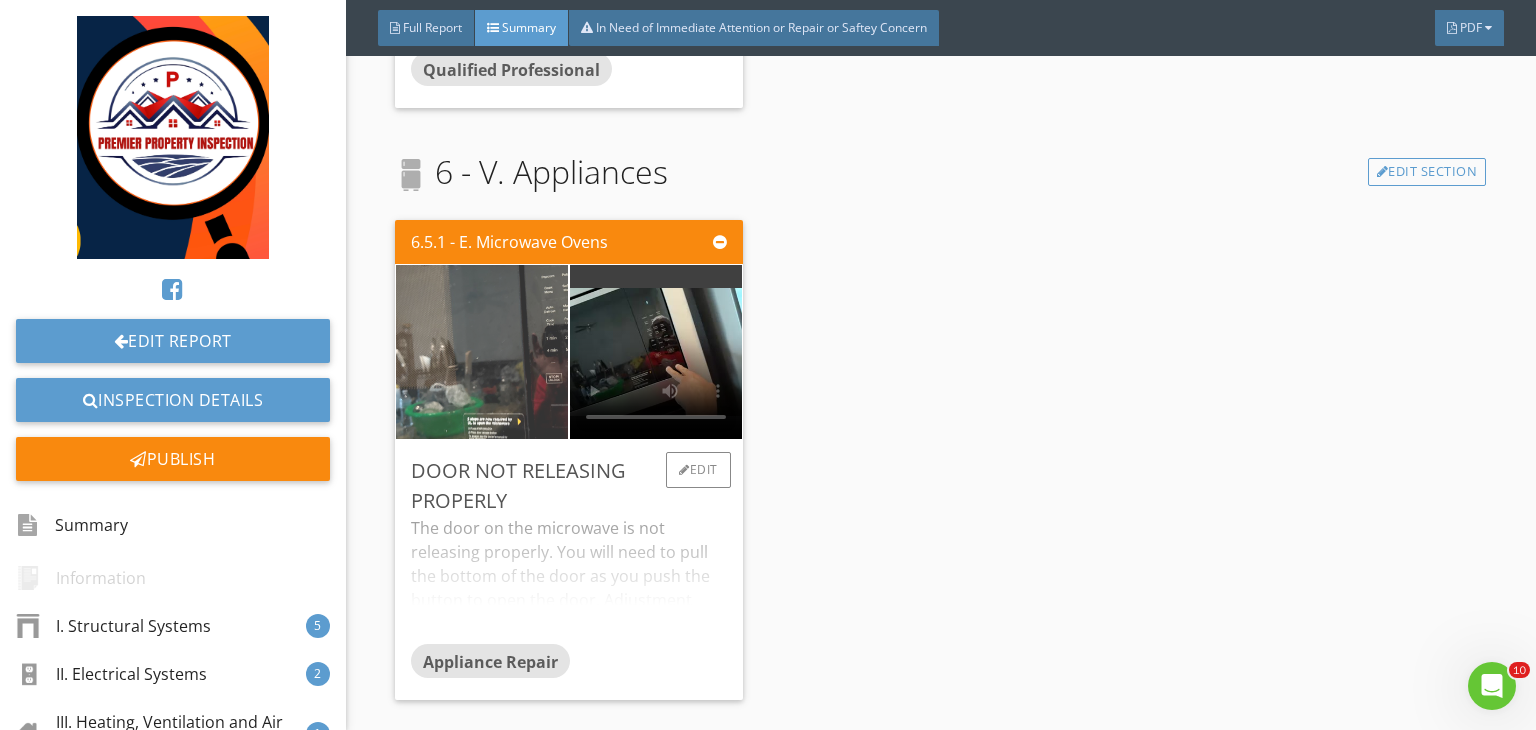 click at bounding box center [482, 352] 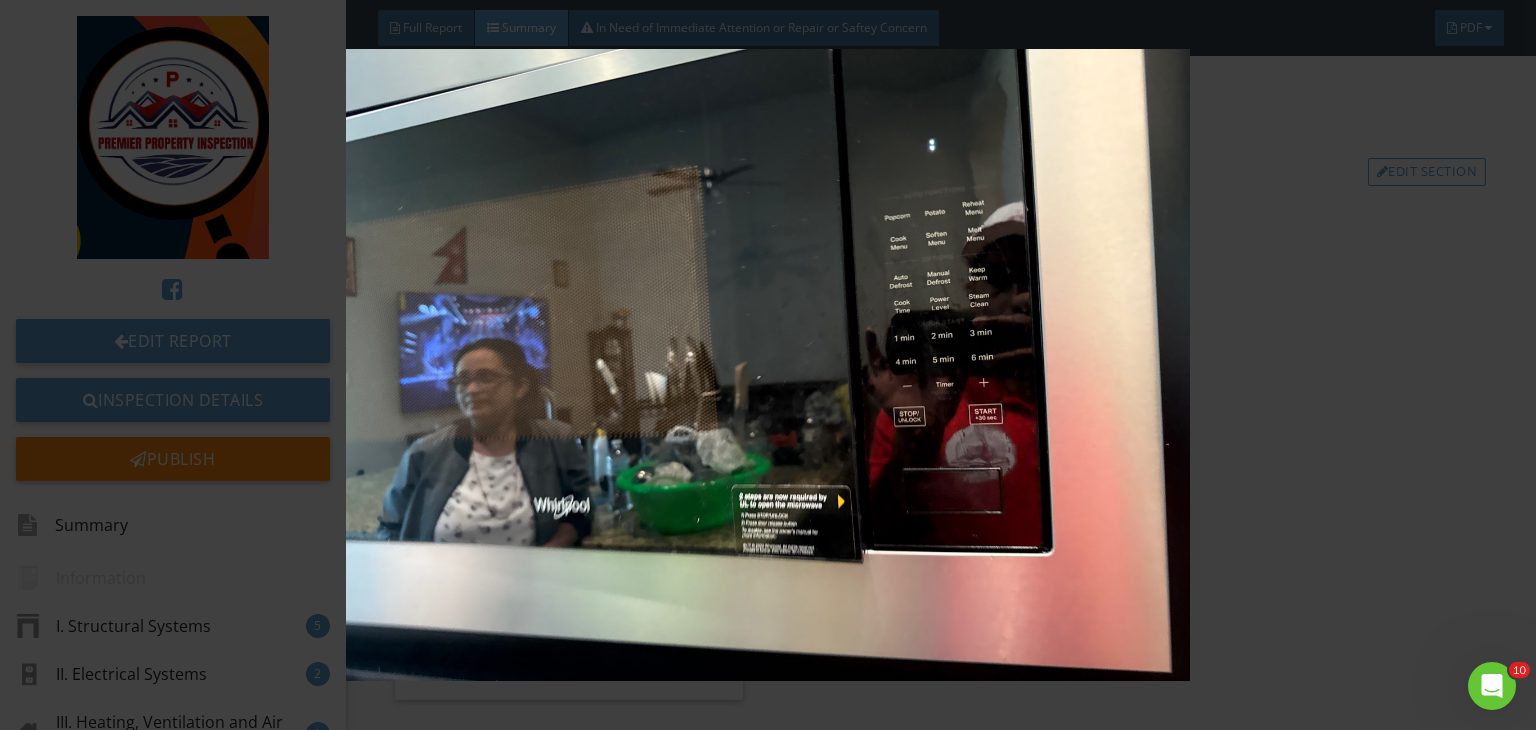 click at bounding box center (768, 365) 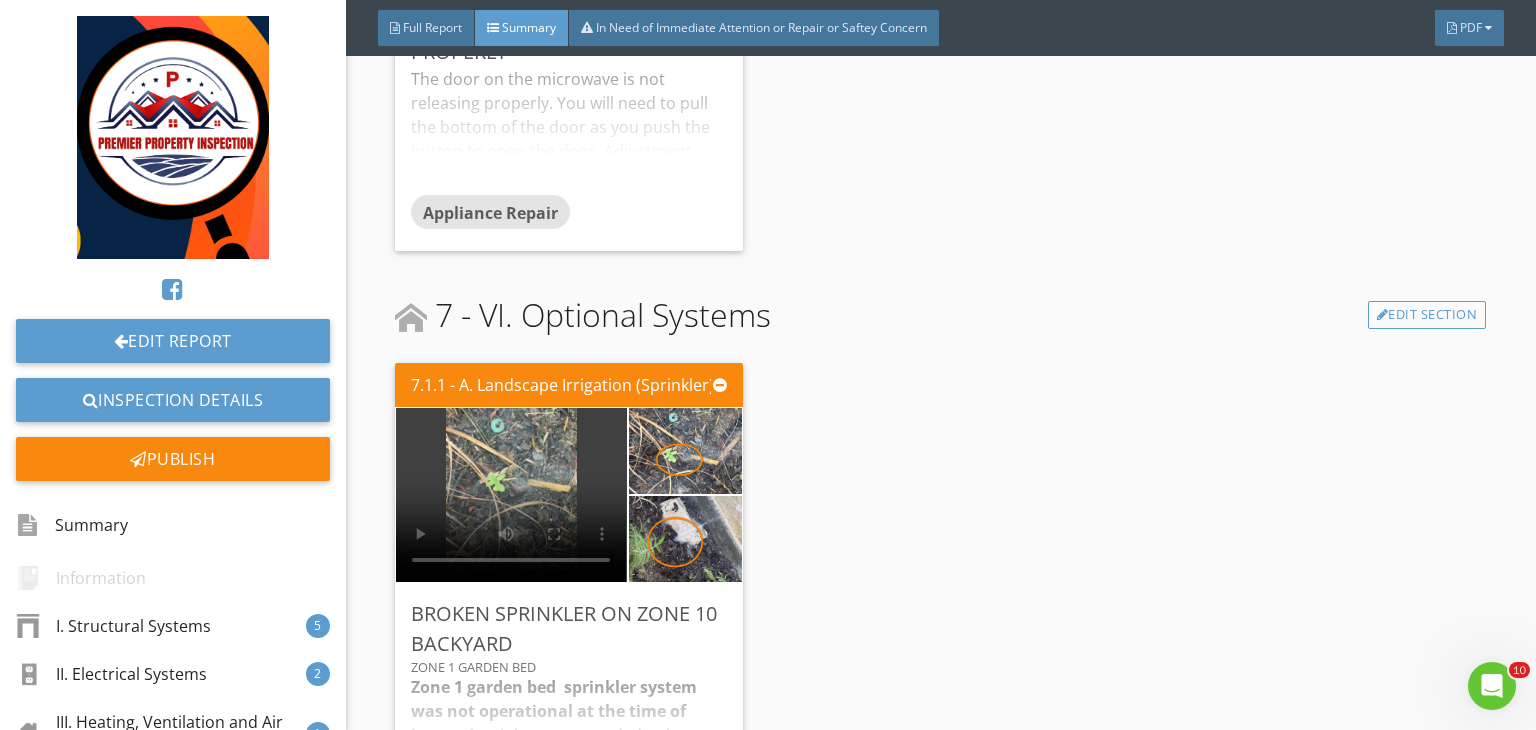 scroll, scrollTop: 4716, scrollLeft: 0, axis: vertical 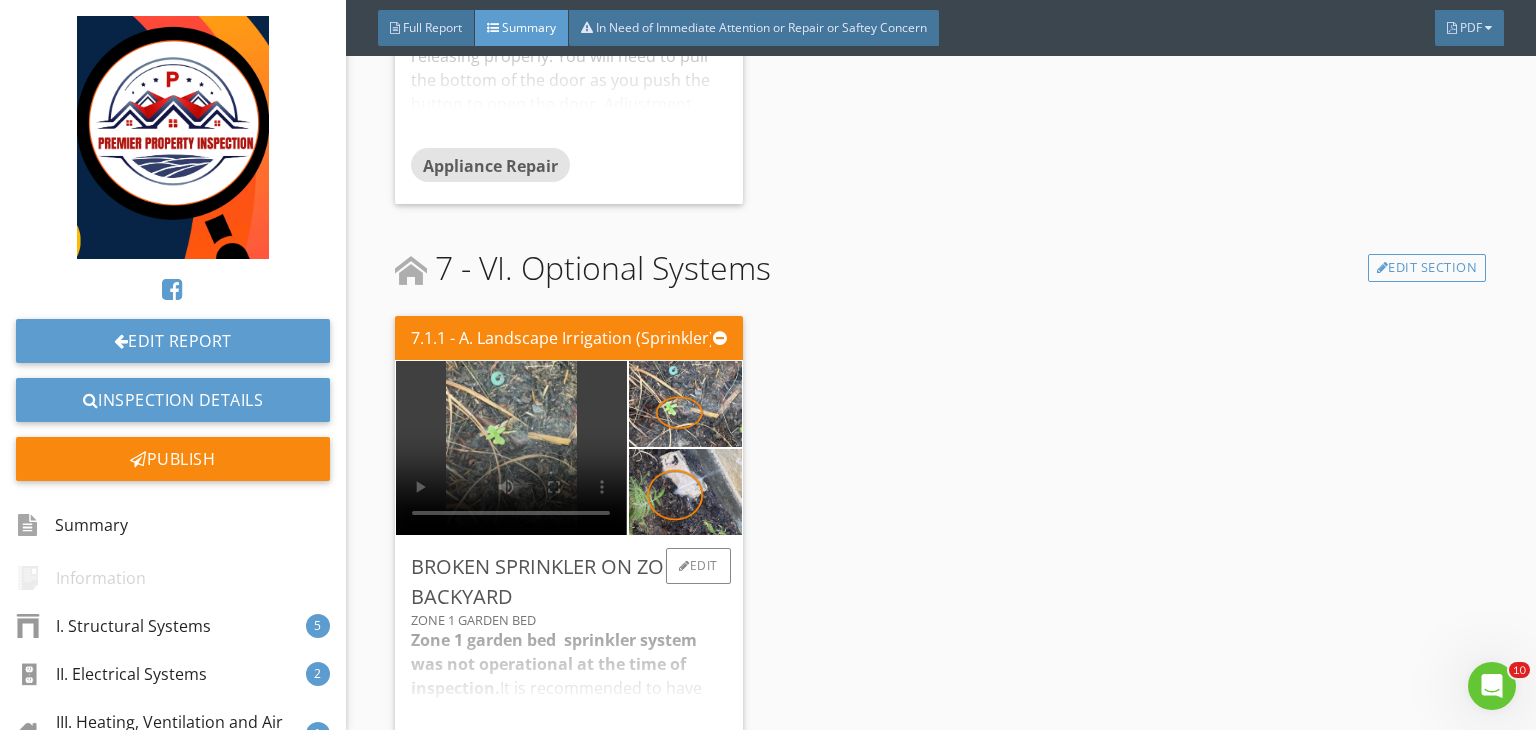 click at bounding box center (511, 448) 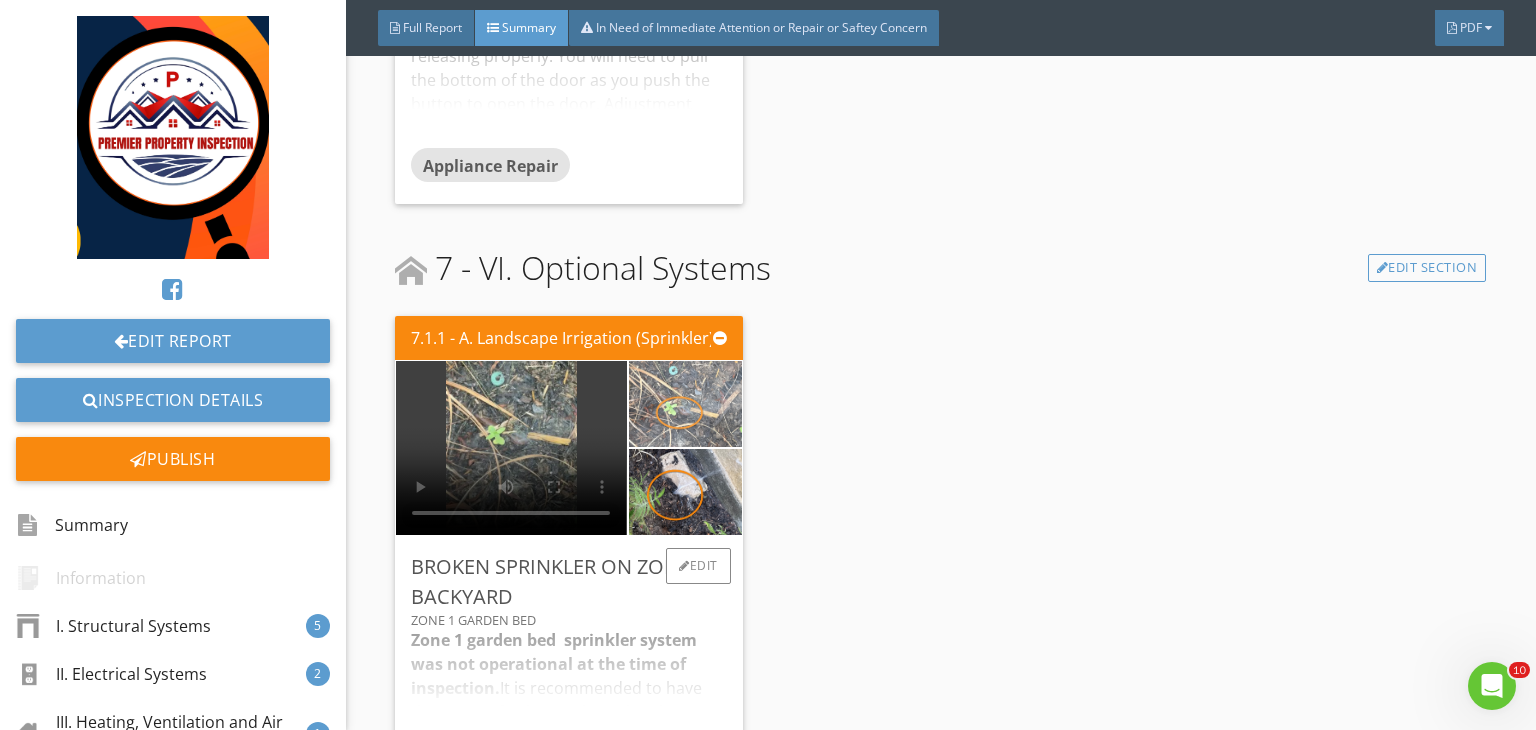 click at bounding box center (685, 404) 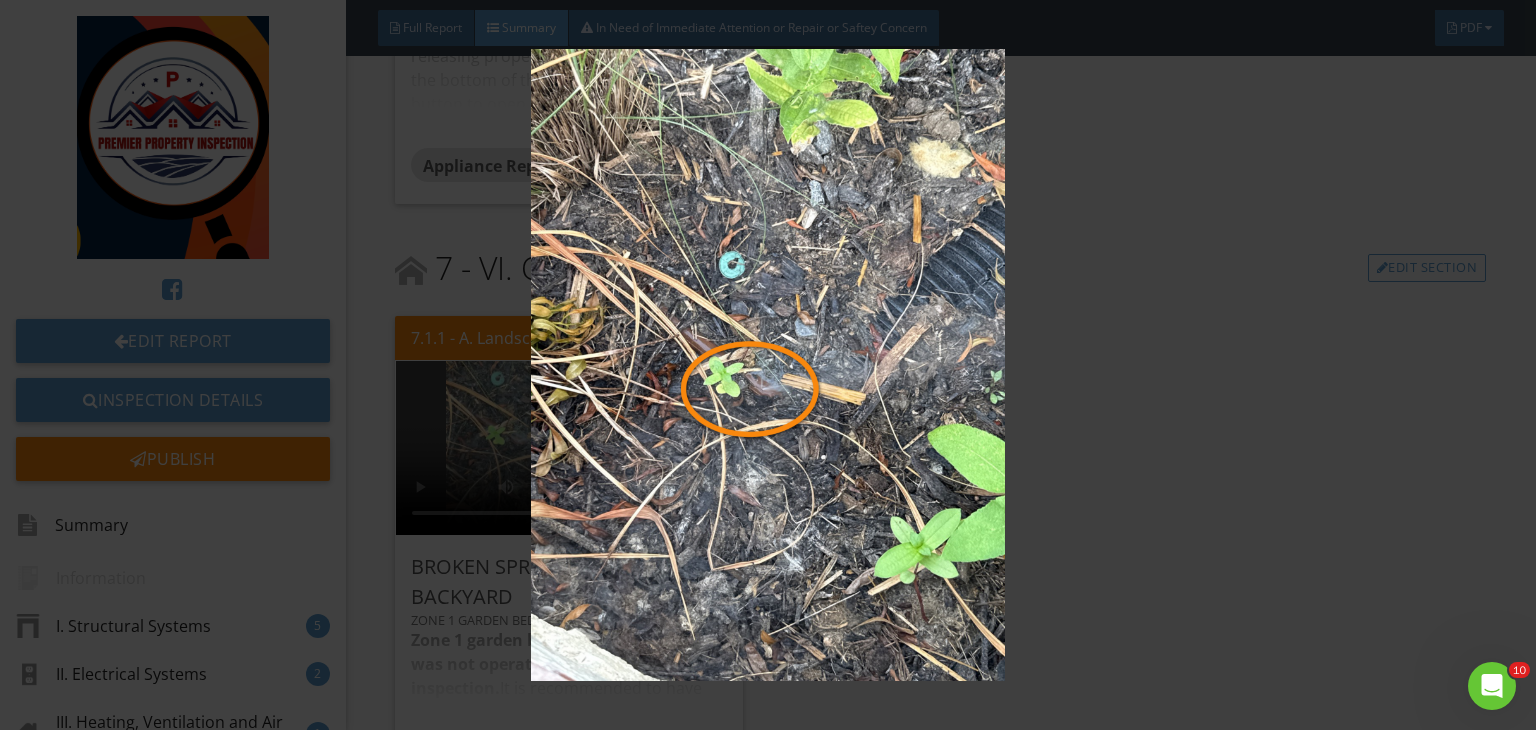 click at bounding box center [768, 365] 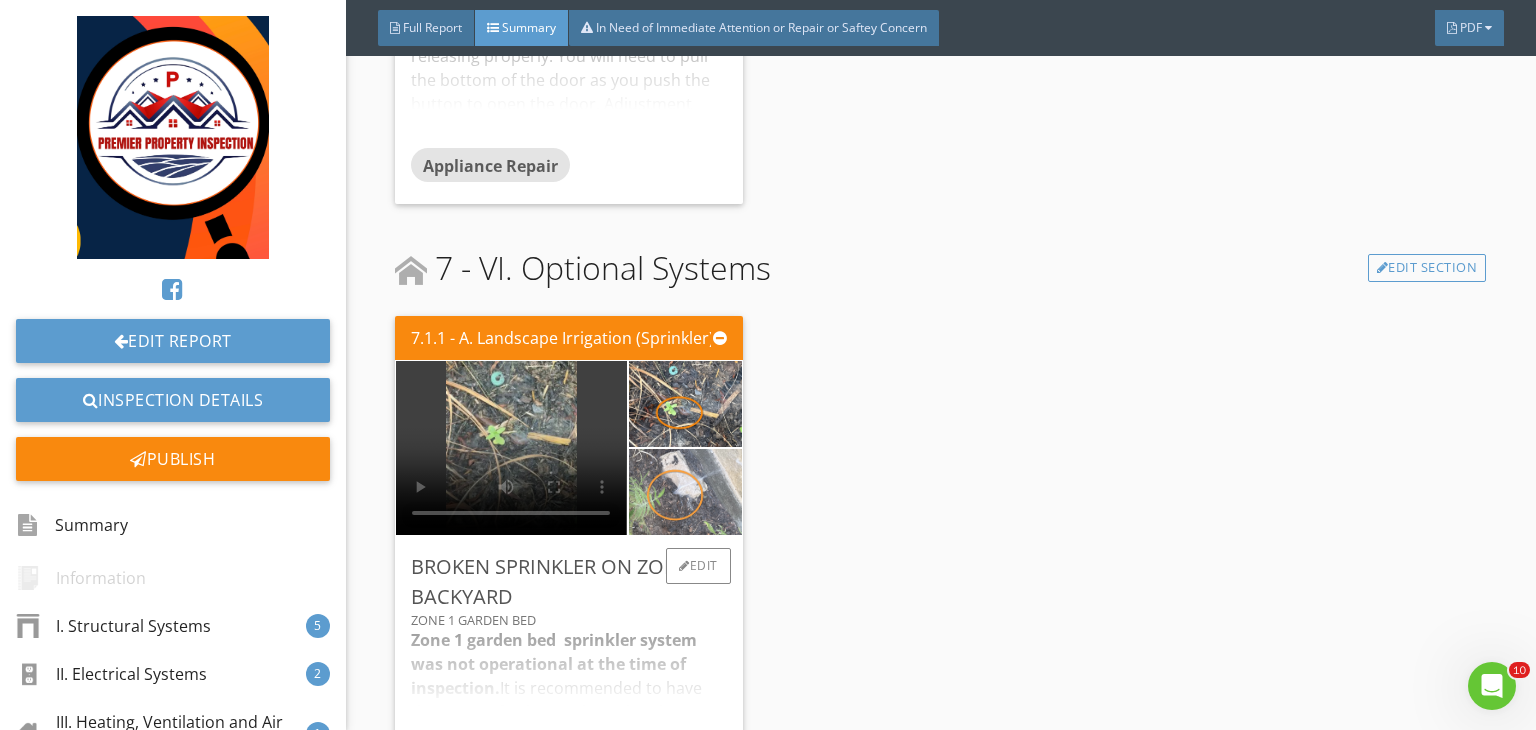 click at bounding box center [685, 492] 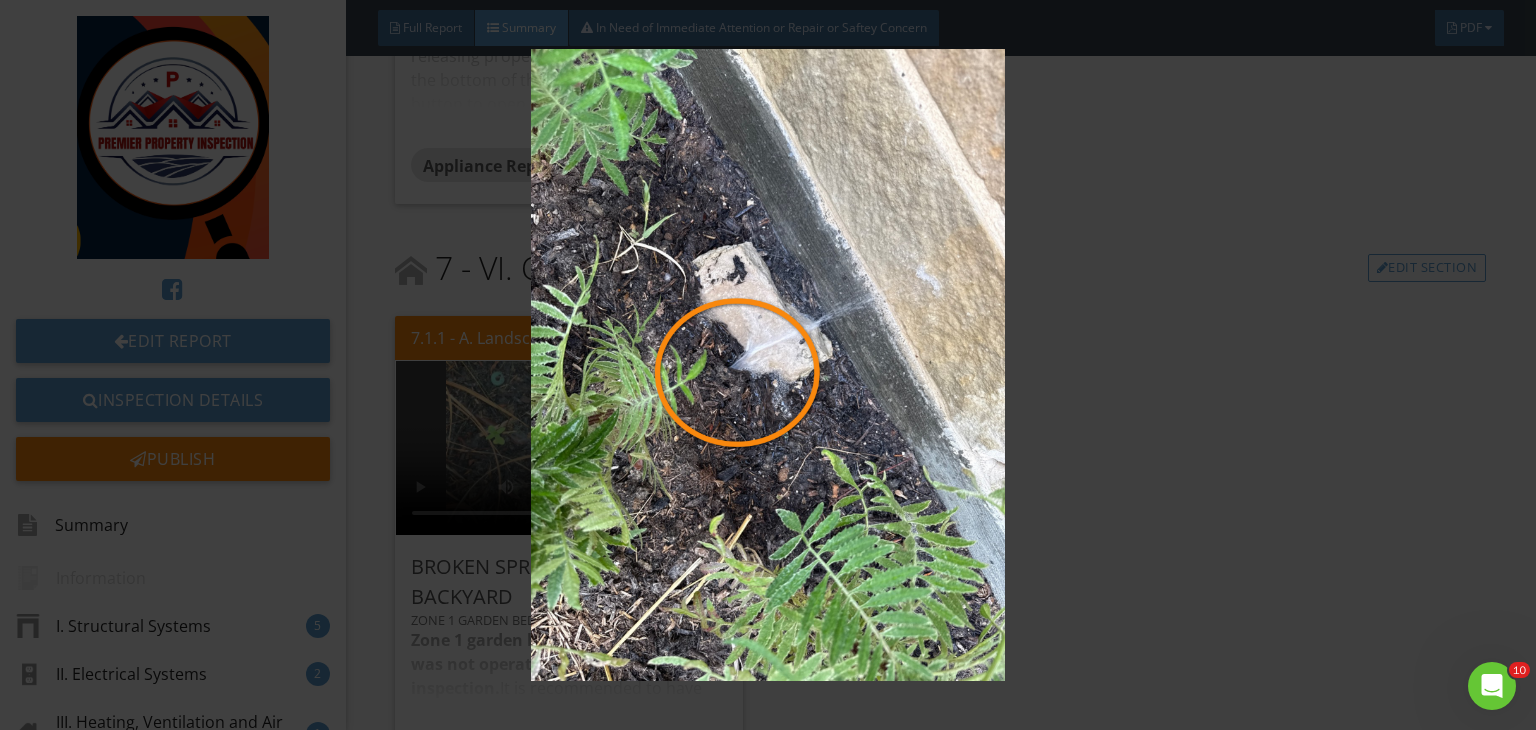 click at bounding box center (768, 365) 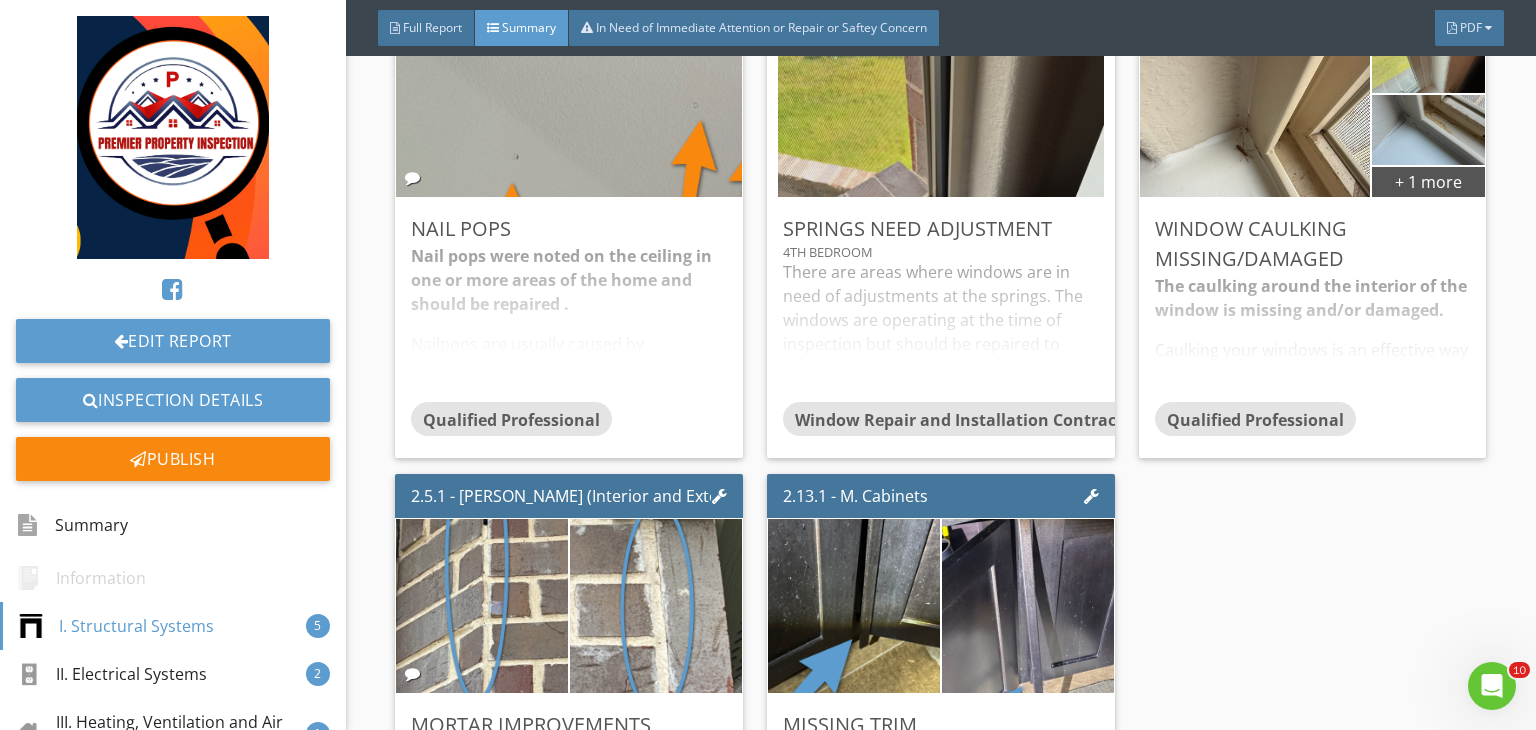 scroll, scrollTop: 0, scrollLeft: 0, axis: both 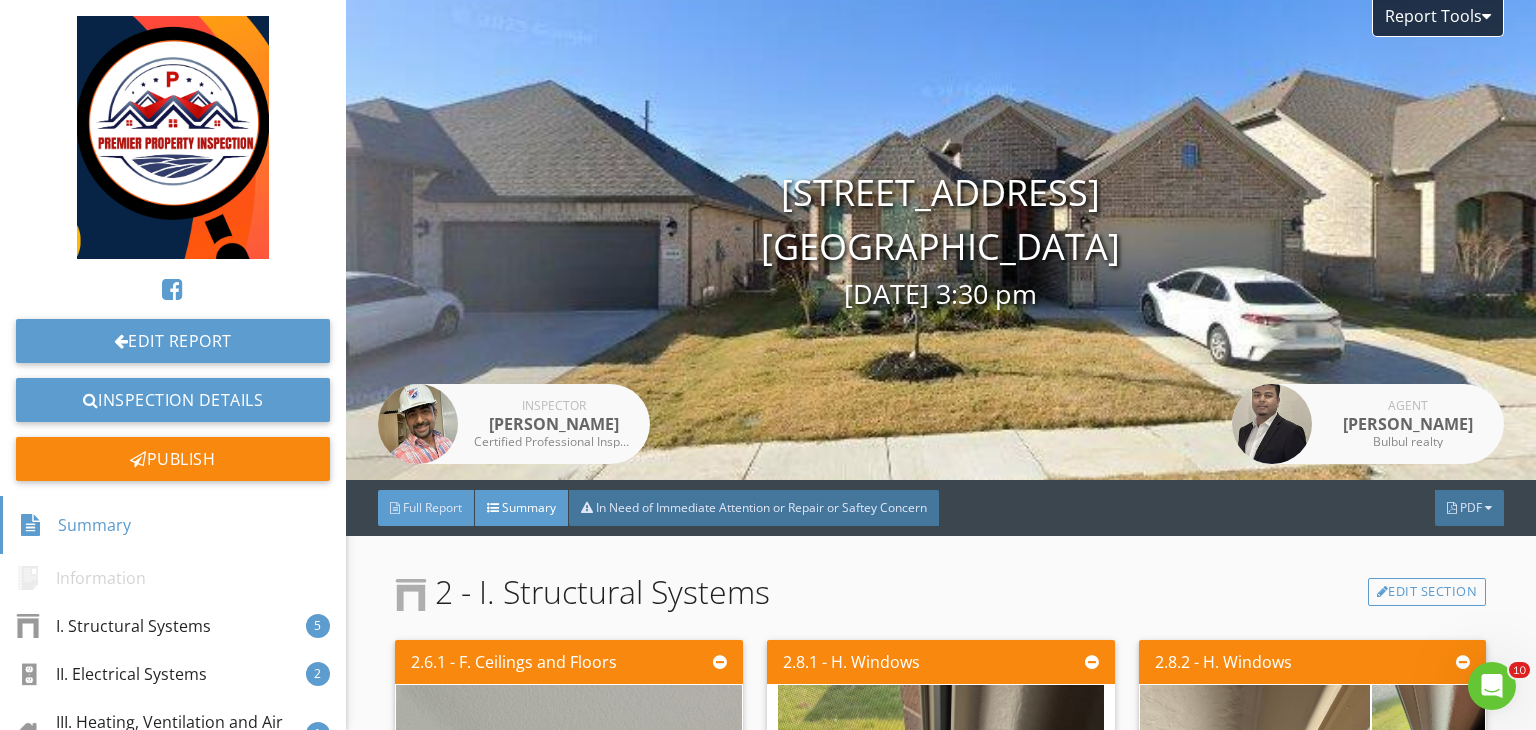 click on "Full Report" at bounding box center [432, 507] 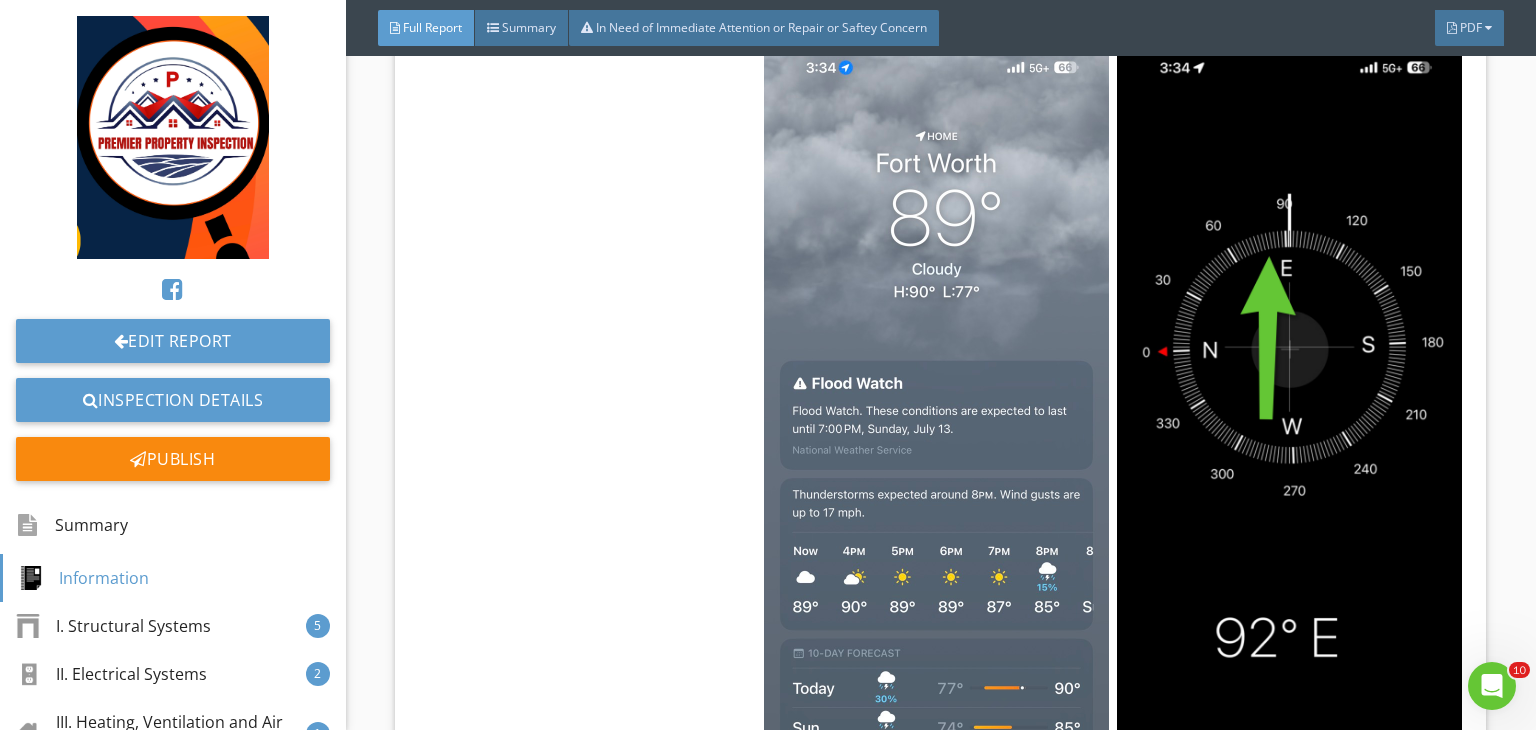 scroll, scrollTop: 1095, scrollLeft: 0, axis: vertical 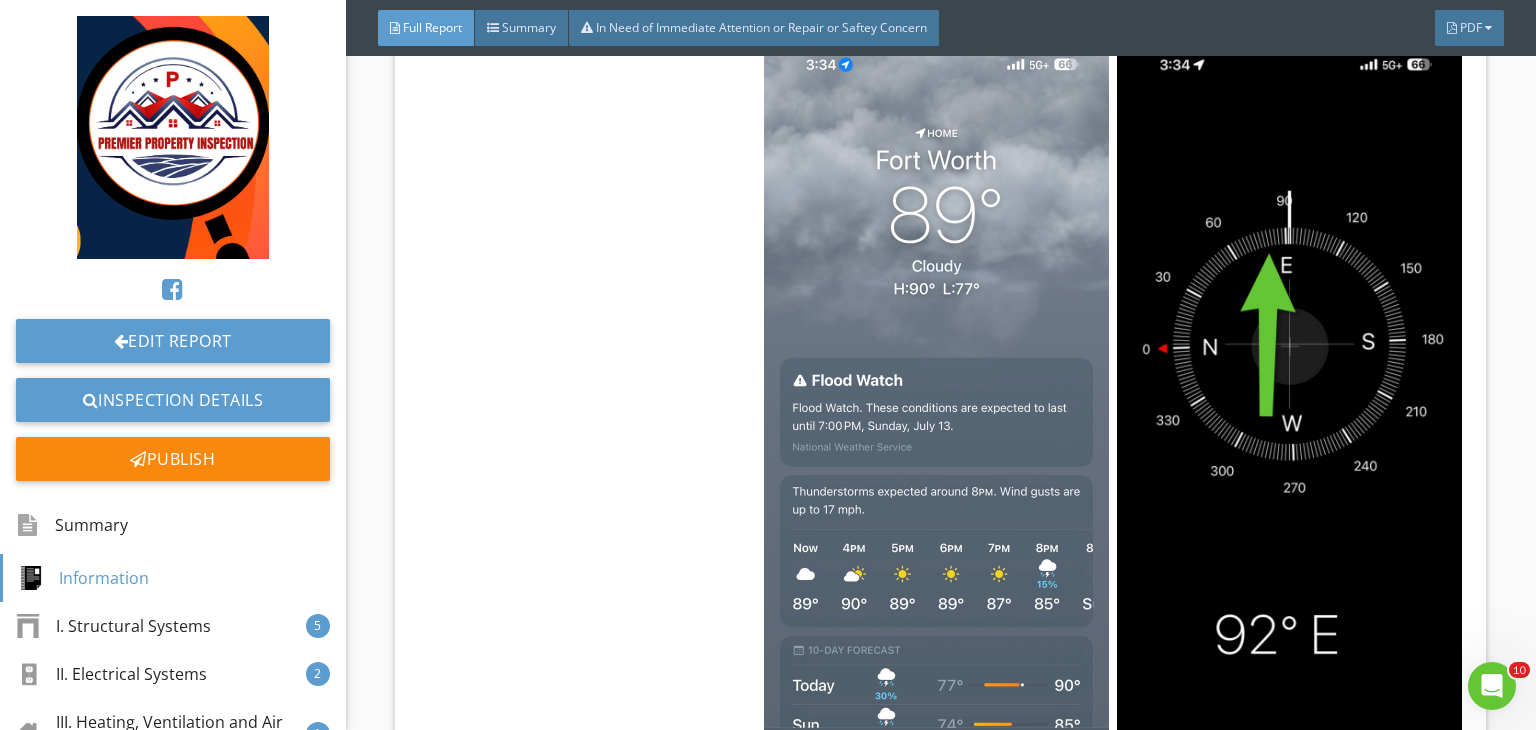 click on "Information" at bounding box center [795, 1080] 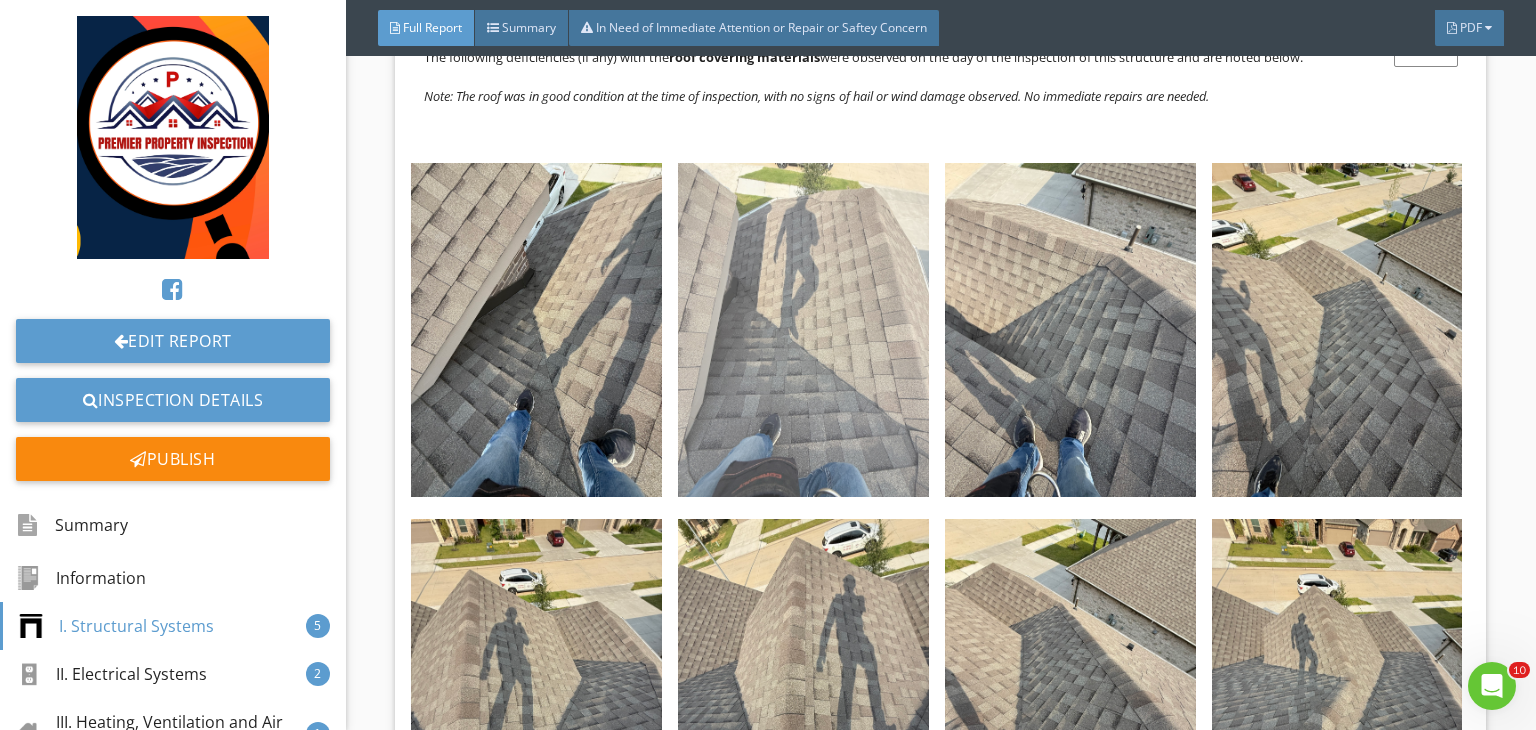 scroll, scrollTop: 5080, scrollLeft: 0, axis: vertical 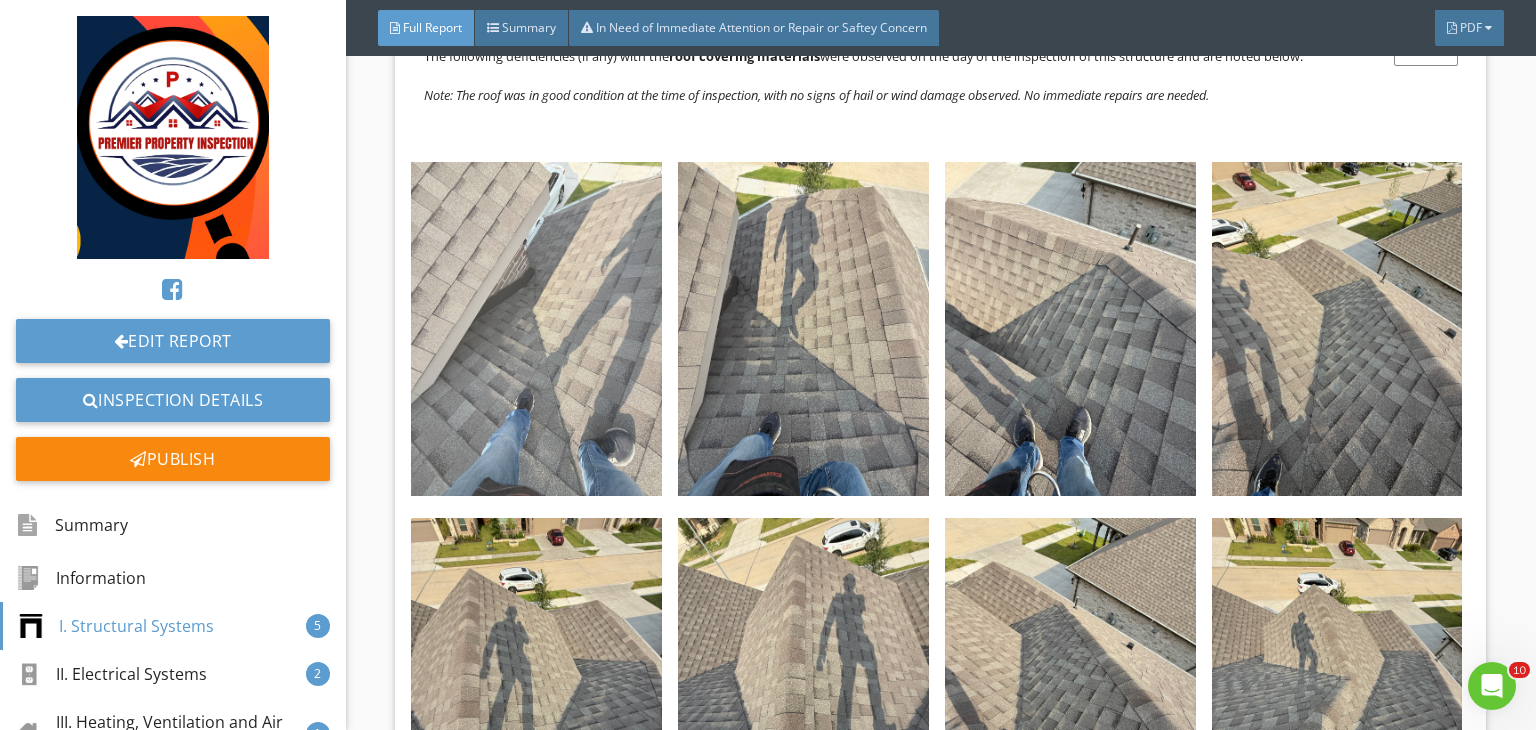 click at bounding box center (536, 329) 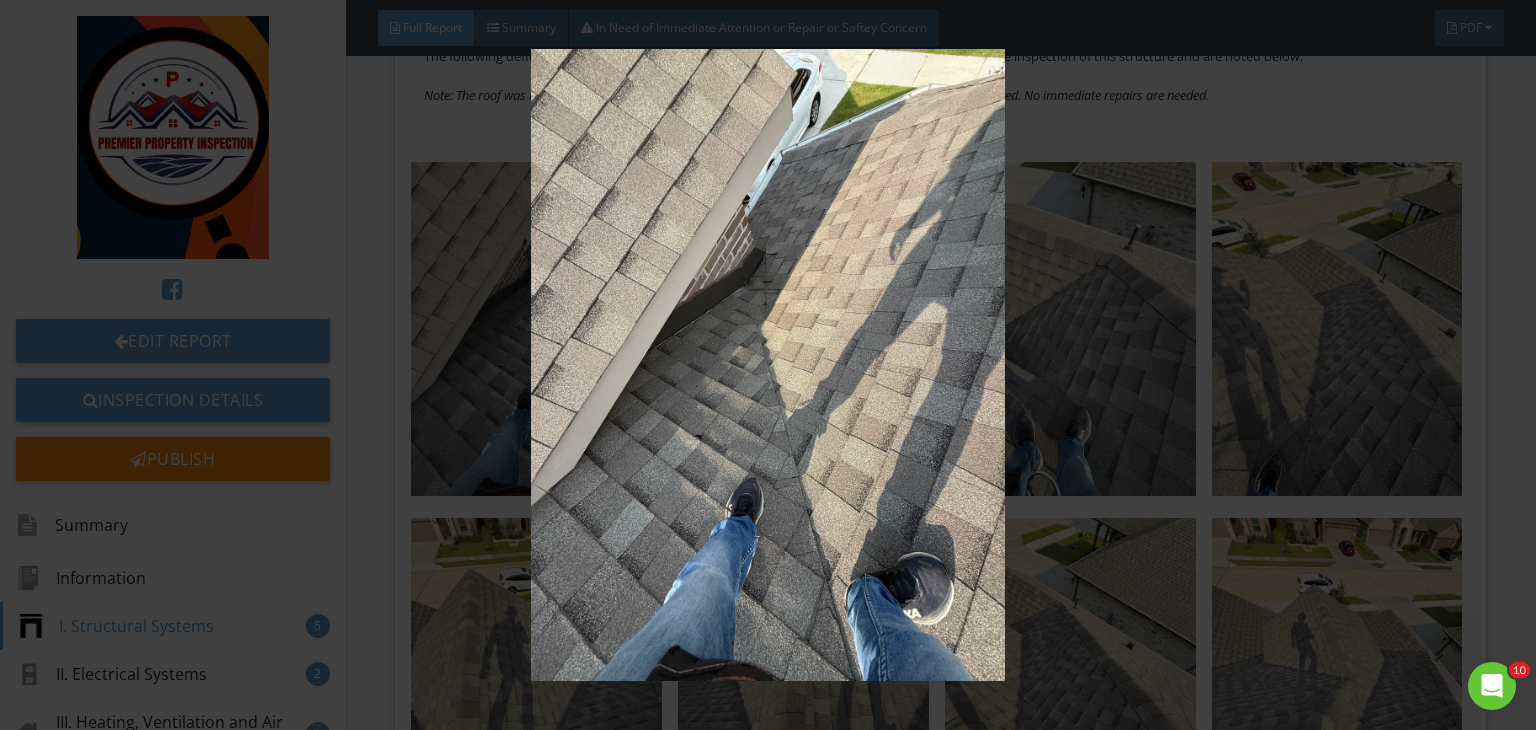click at bounding box center [768, 365] 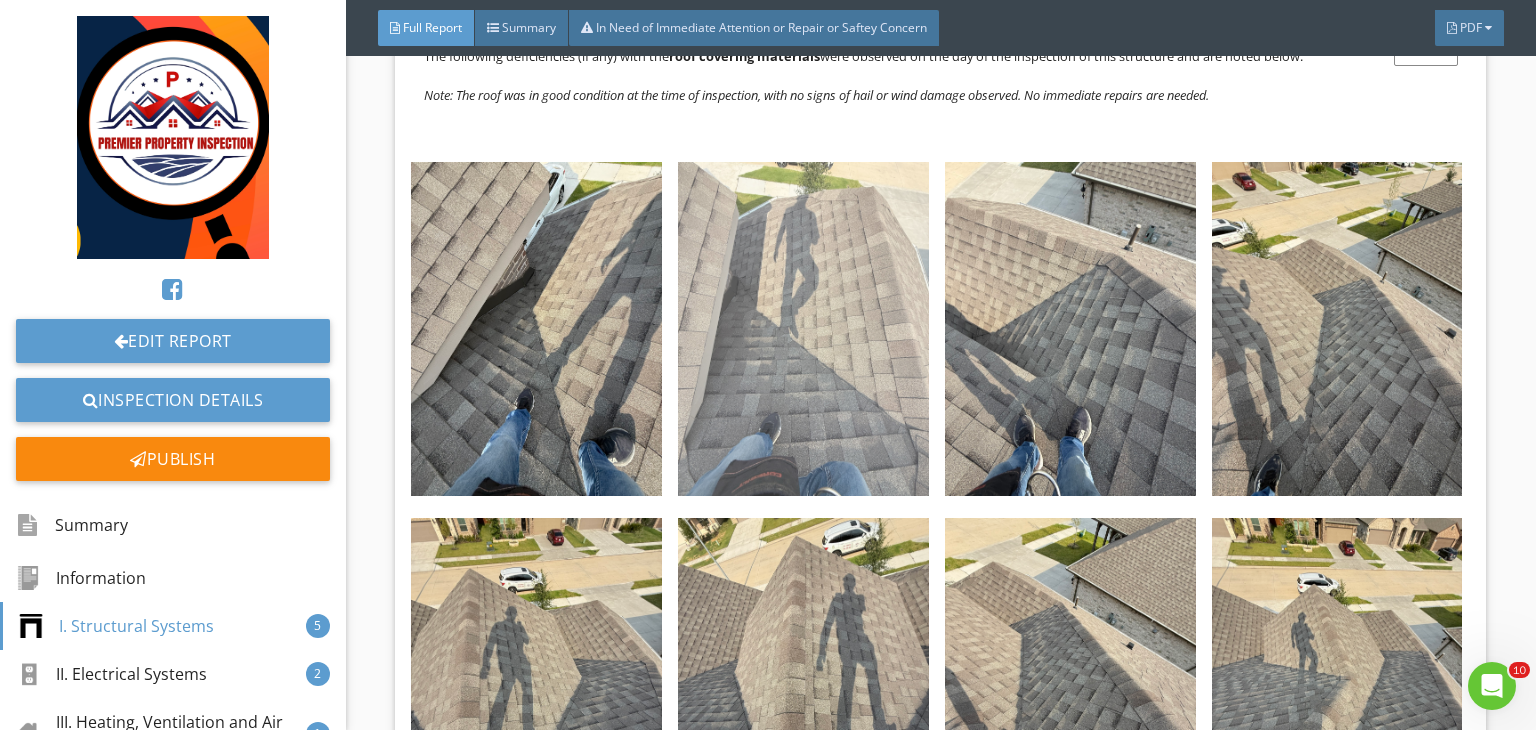 click at bounding box center (803, 329) 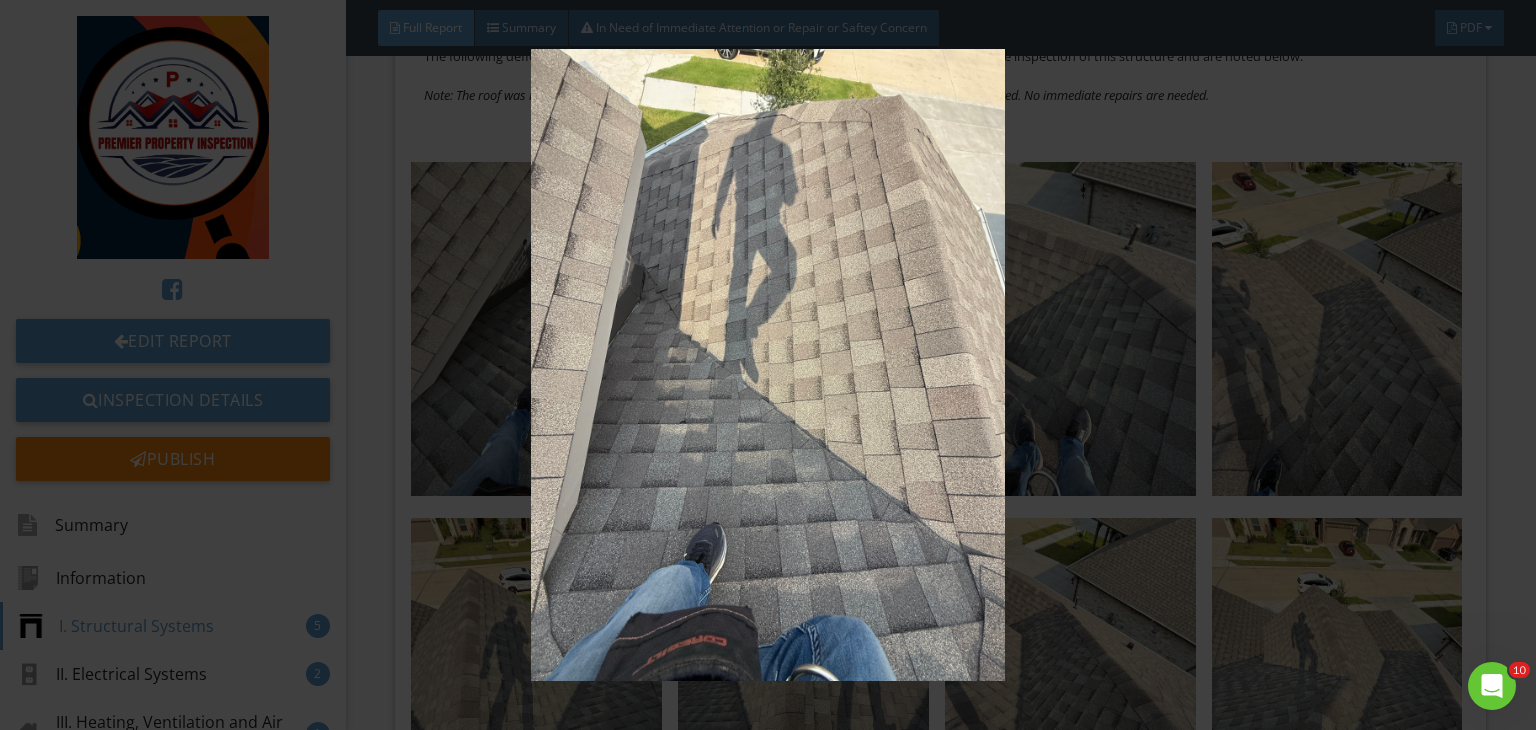 click at bounding box center (768, 365) 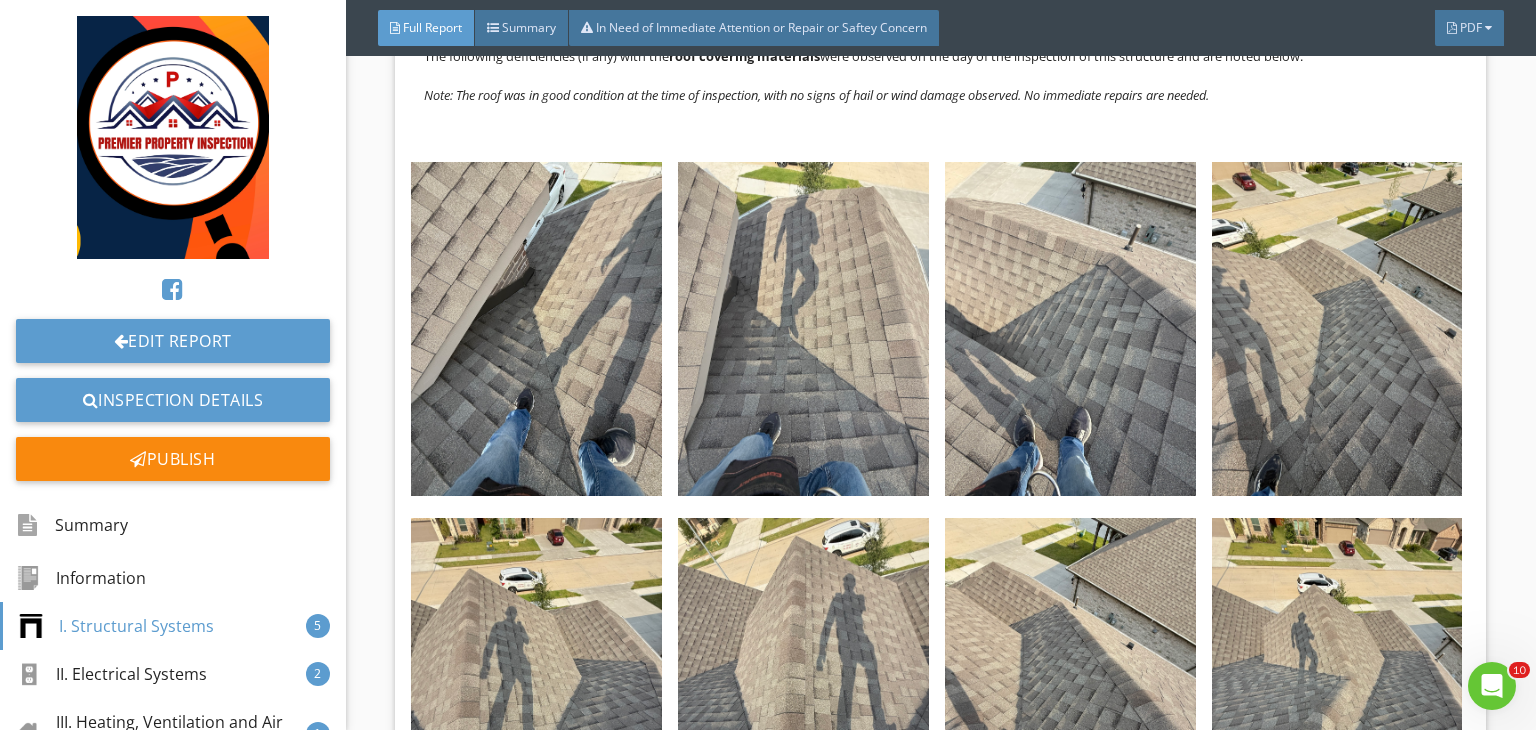 click at bounding box center (1070, 329) 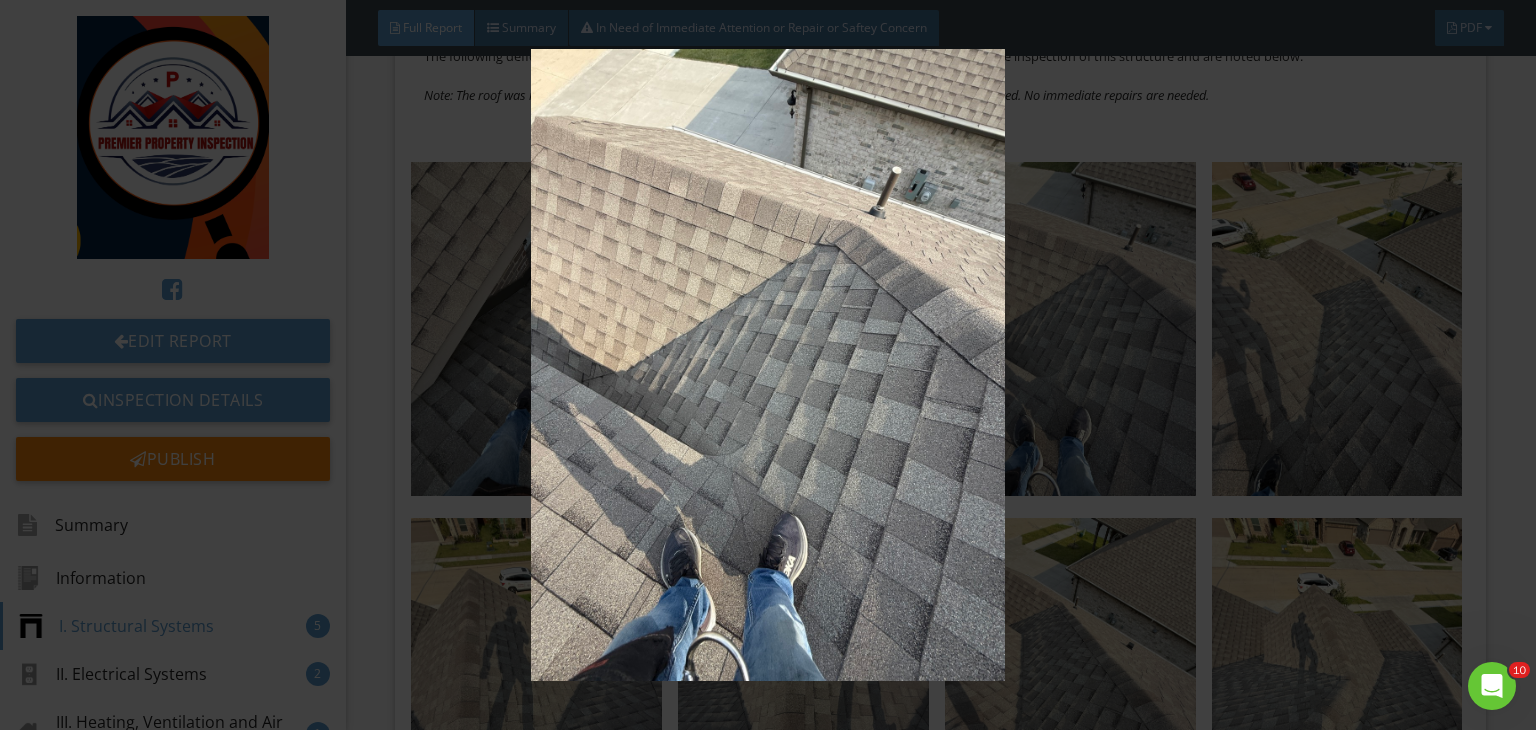click at bounding box center [768, 365] 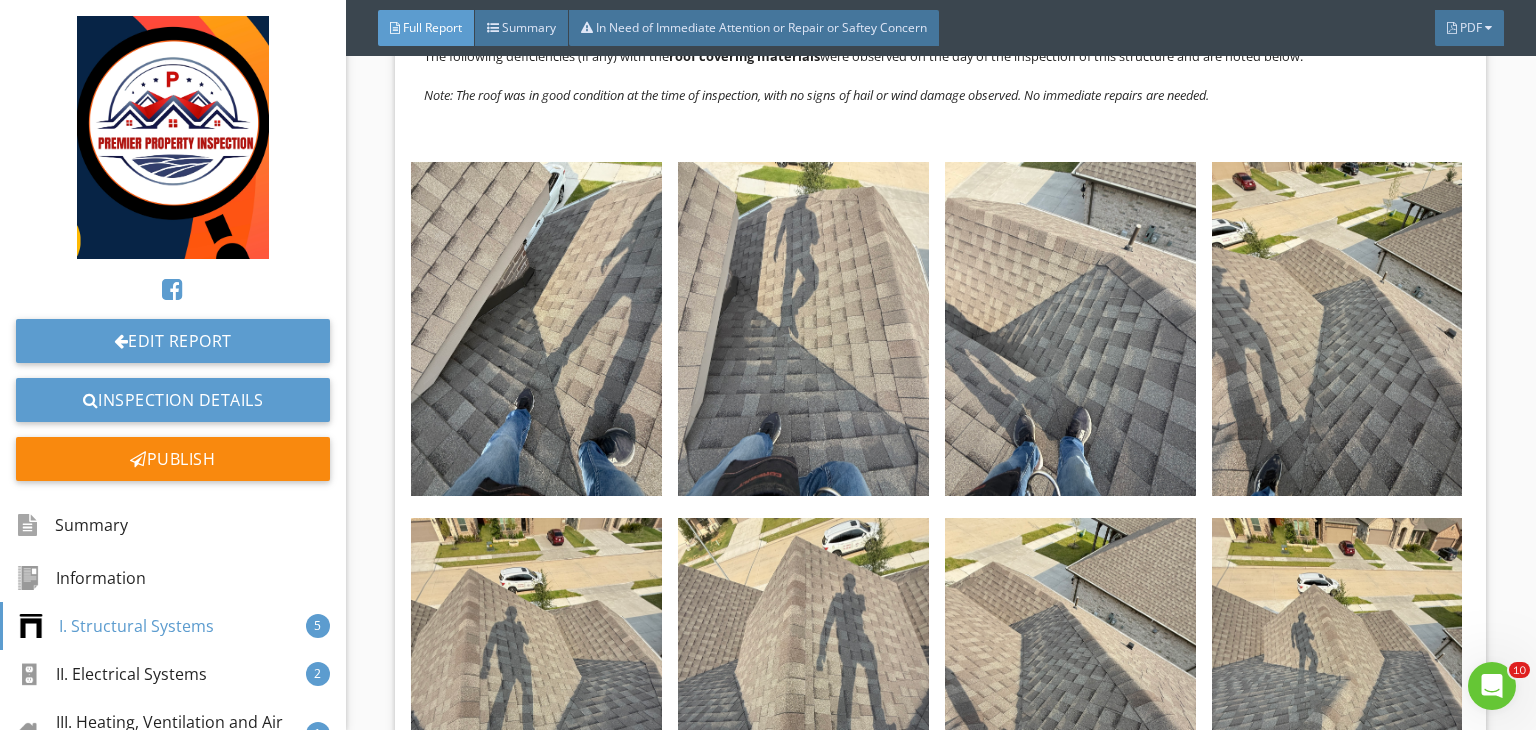 click at bounding box center [1337, 329] 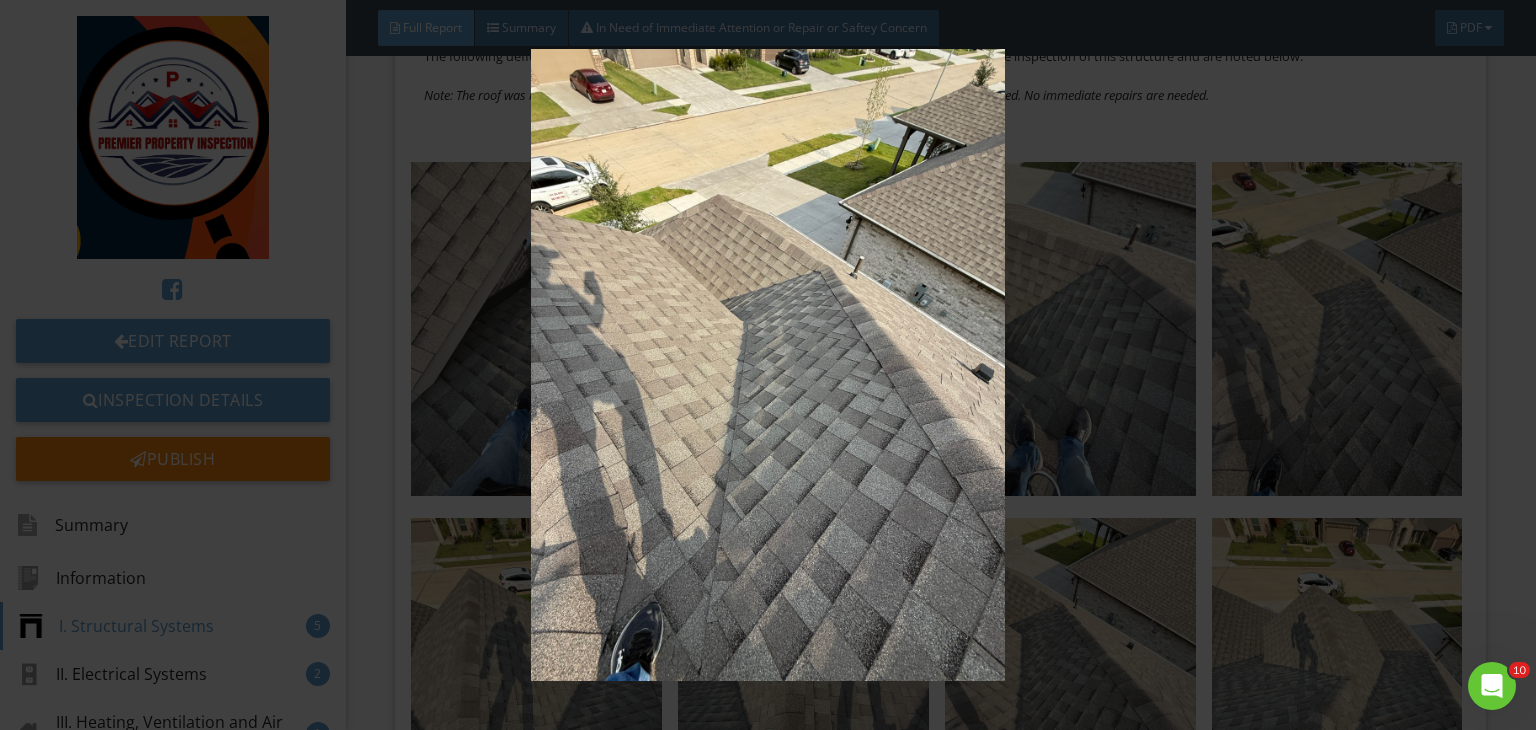 click at bounding box center (768, 365) 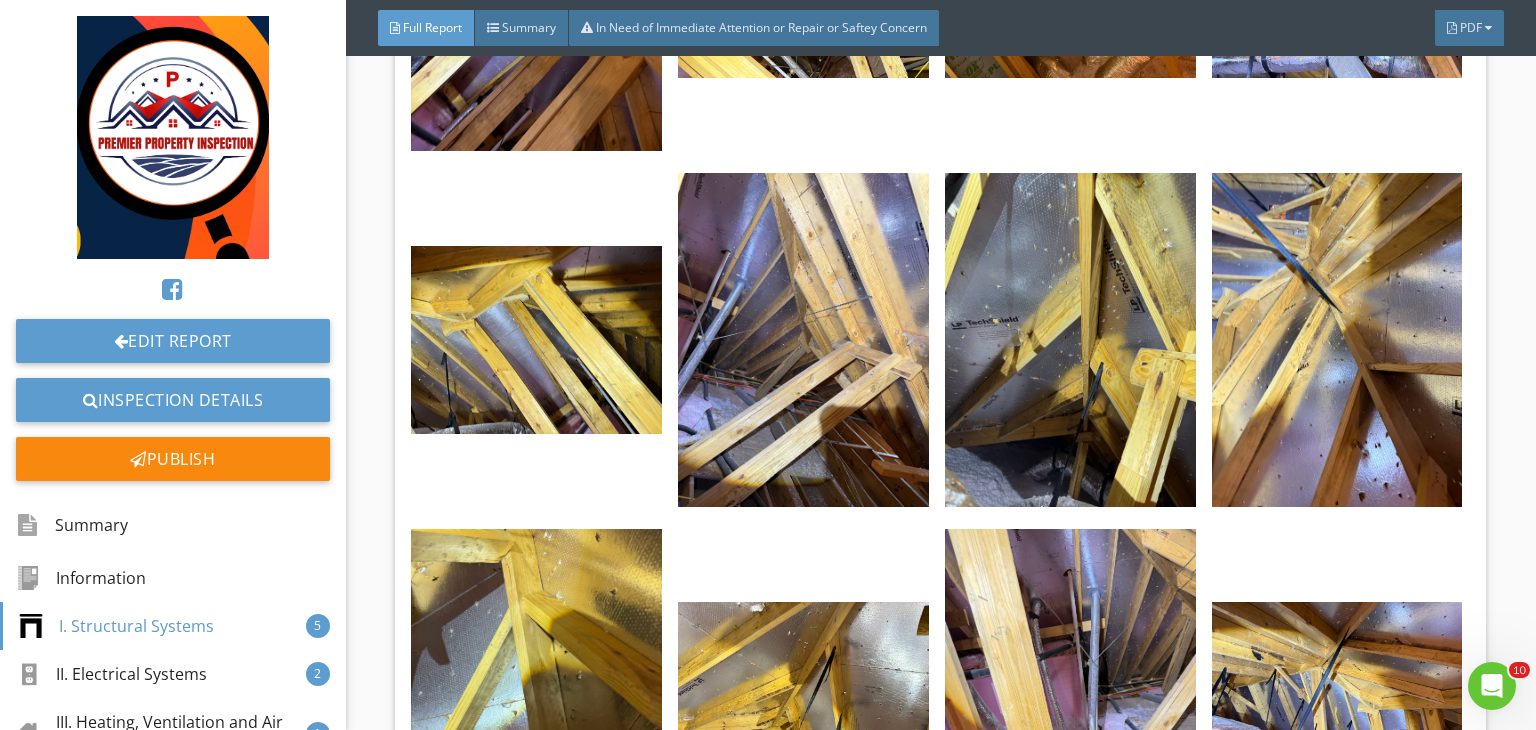 scroll, scrollTop: 12122, scrollLeft: 0, axis: vertical 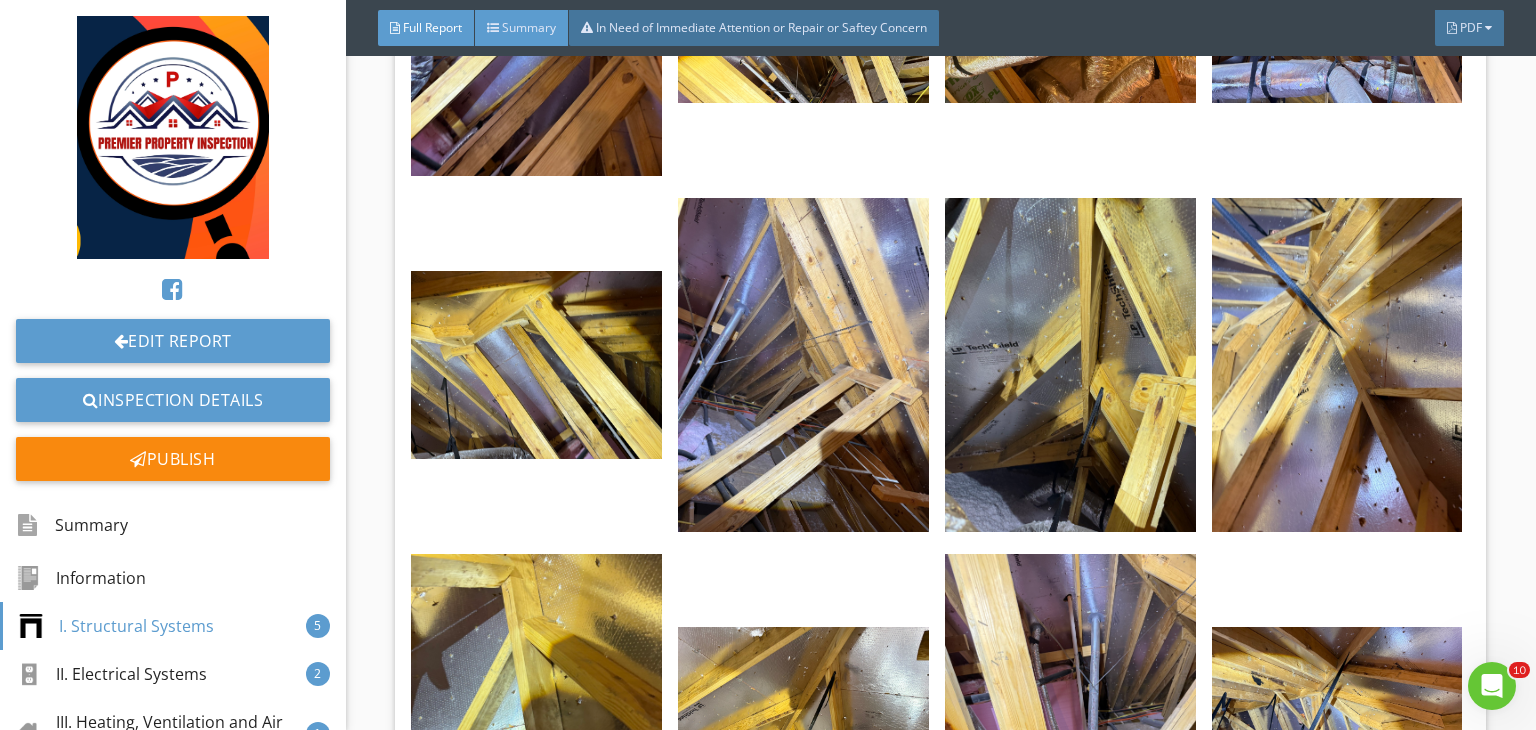 click on "Summary" at bounding box center [522, 28] 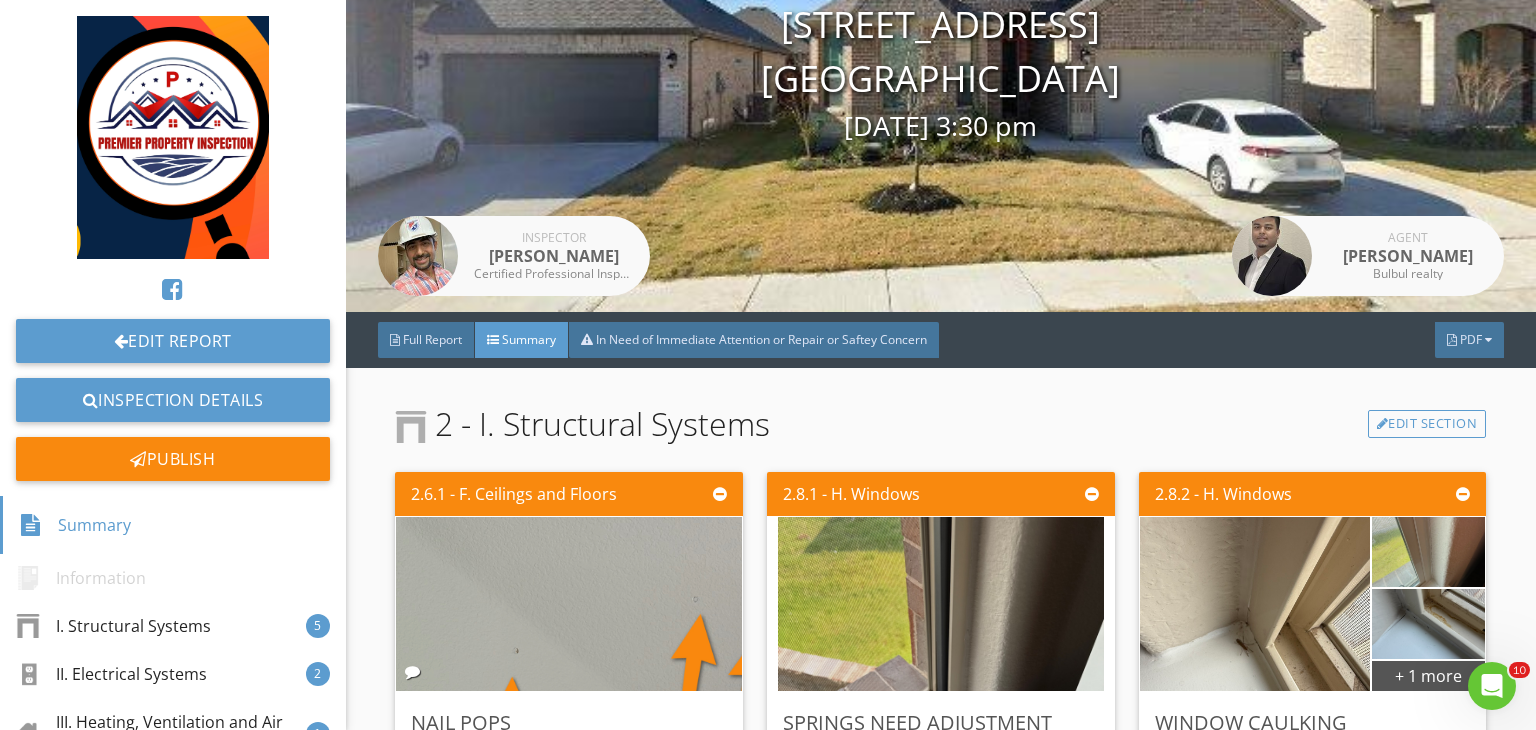 scroll, scrollTop: 0, scrollLeft: 0, axis: both 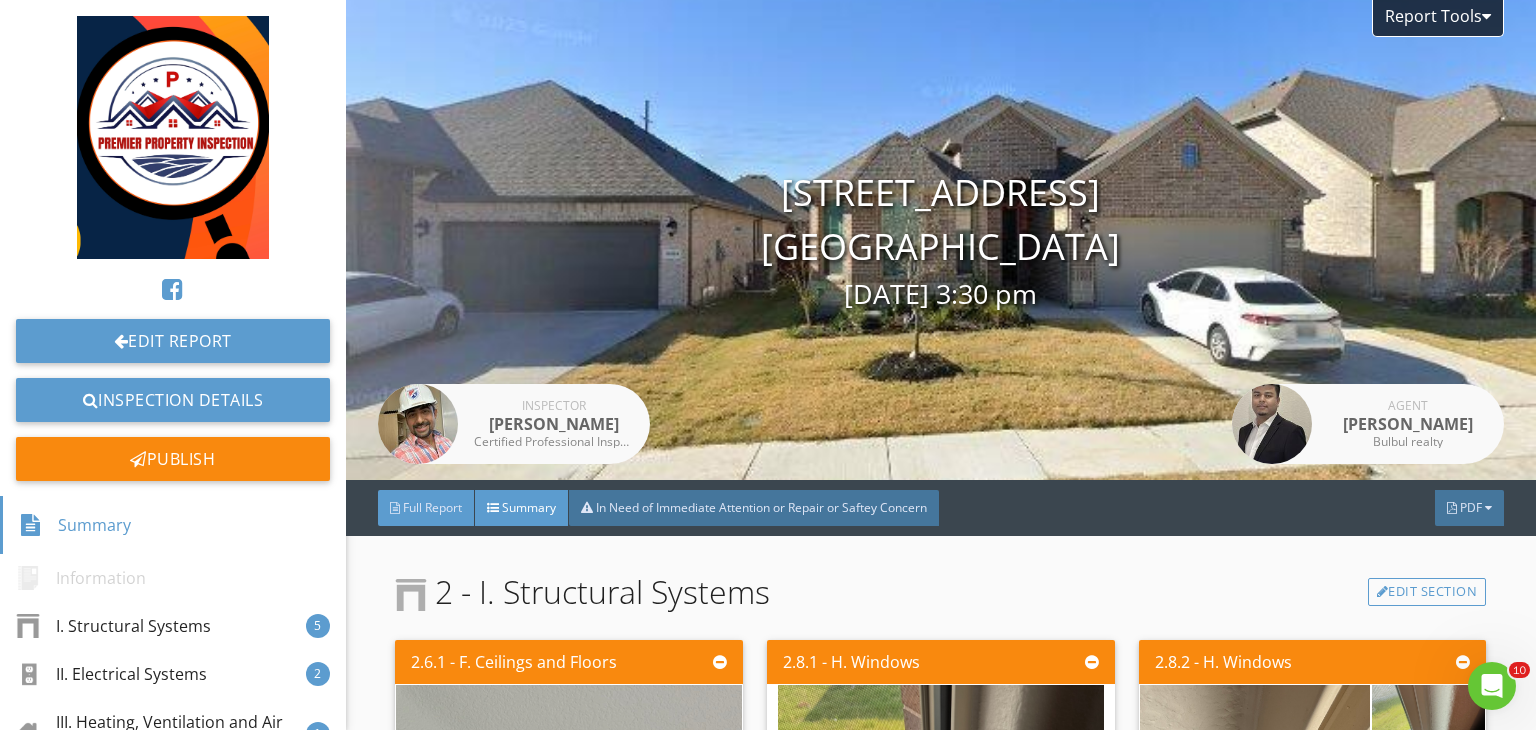 click on "Full Report" at bounding box center [426, 508] 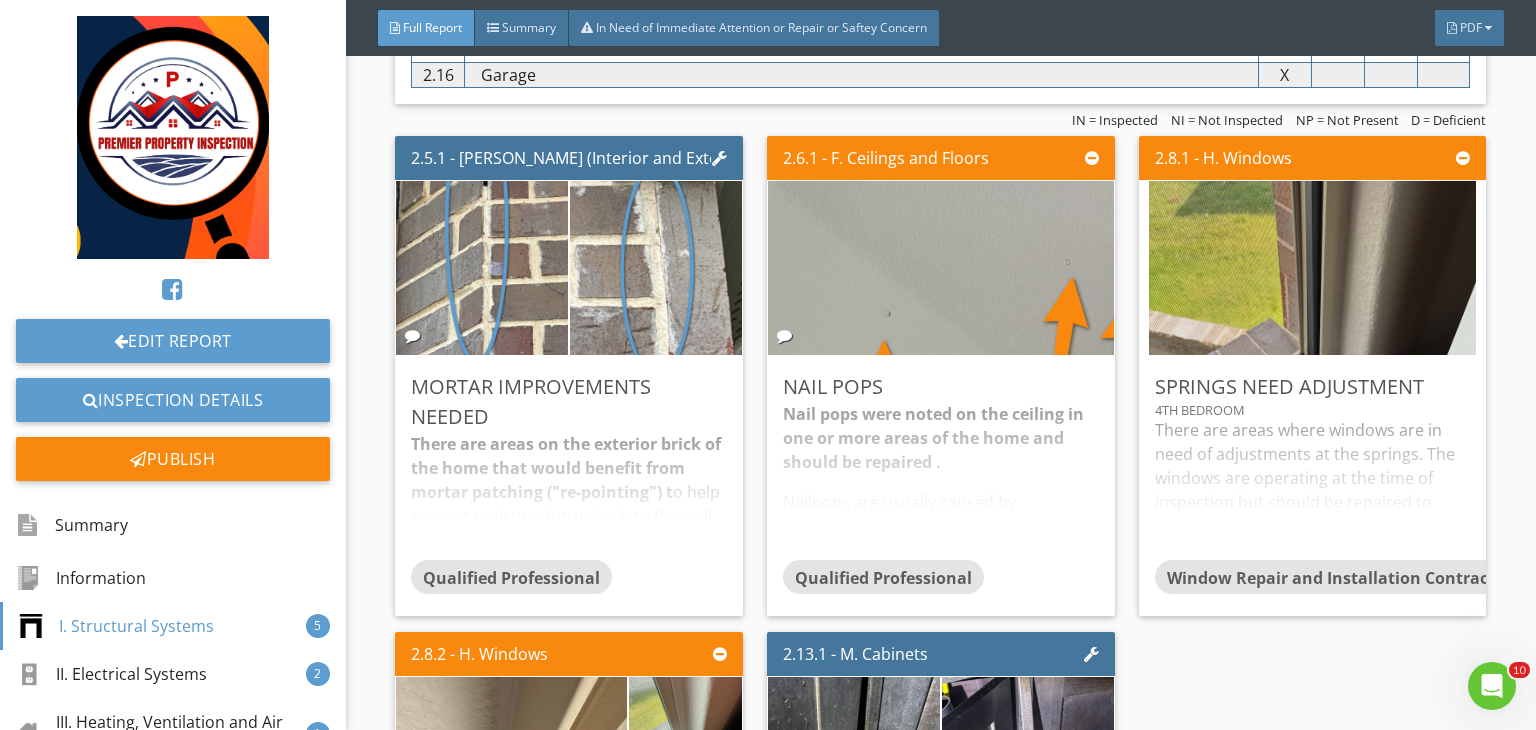 scroll, scrollTop: 2555, scrollLeft: 0, axis: vertical 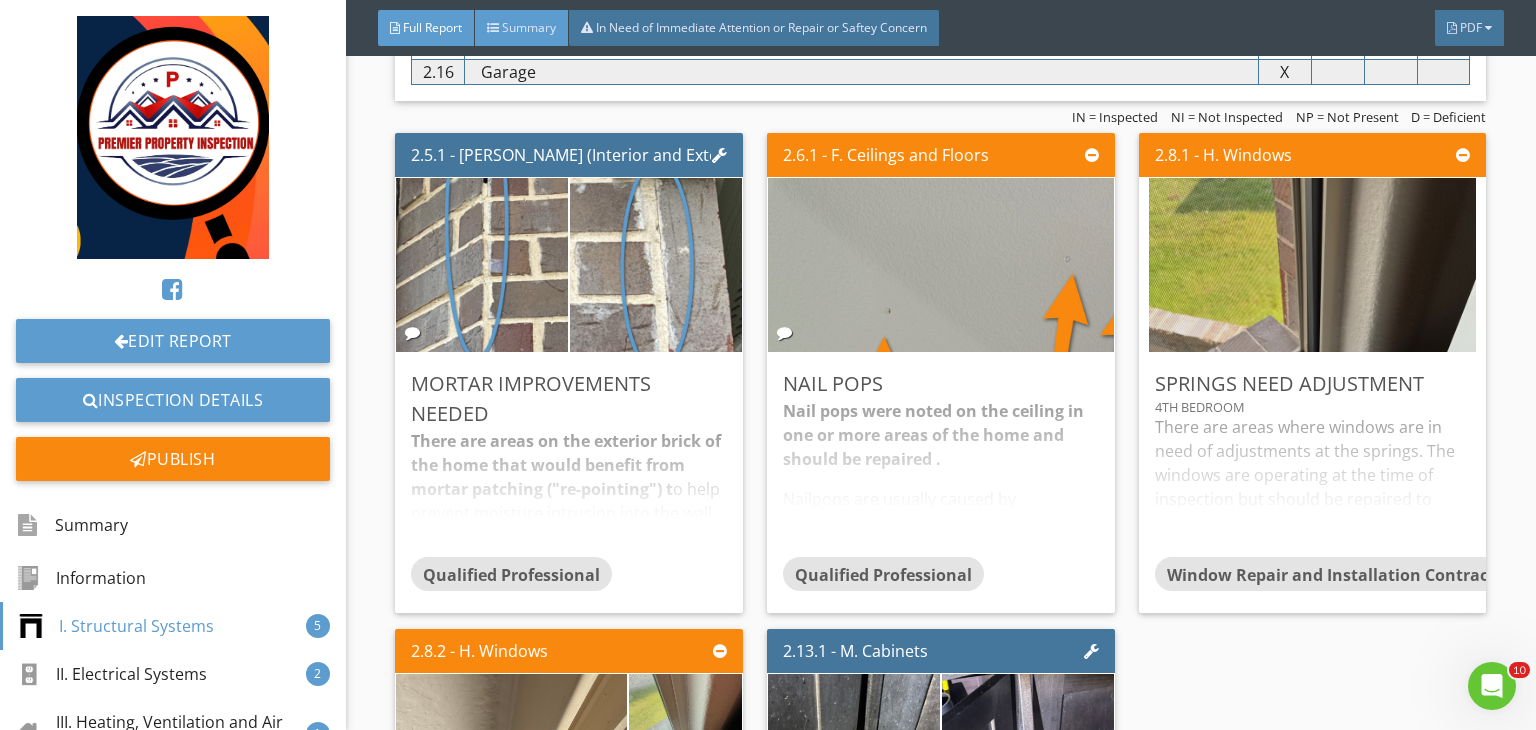 click on "Summary" at bounding box center (529, 27) 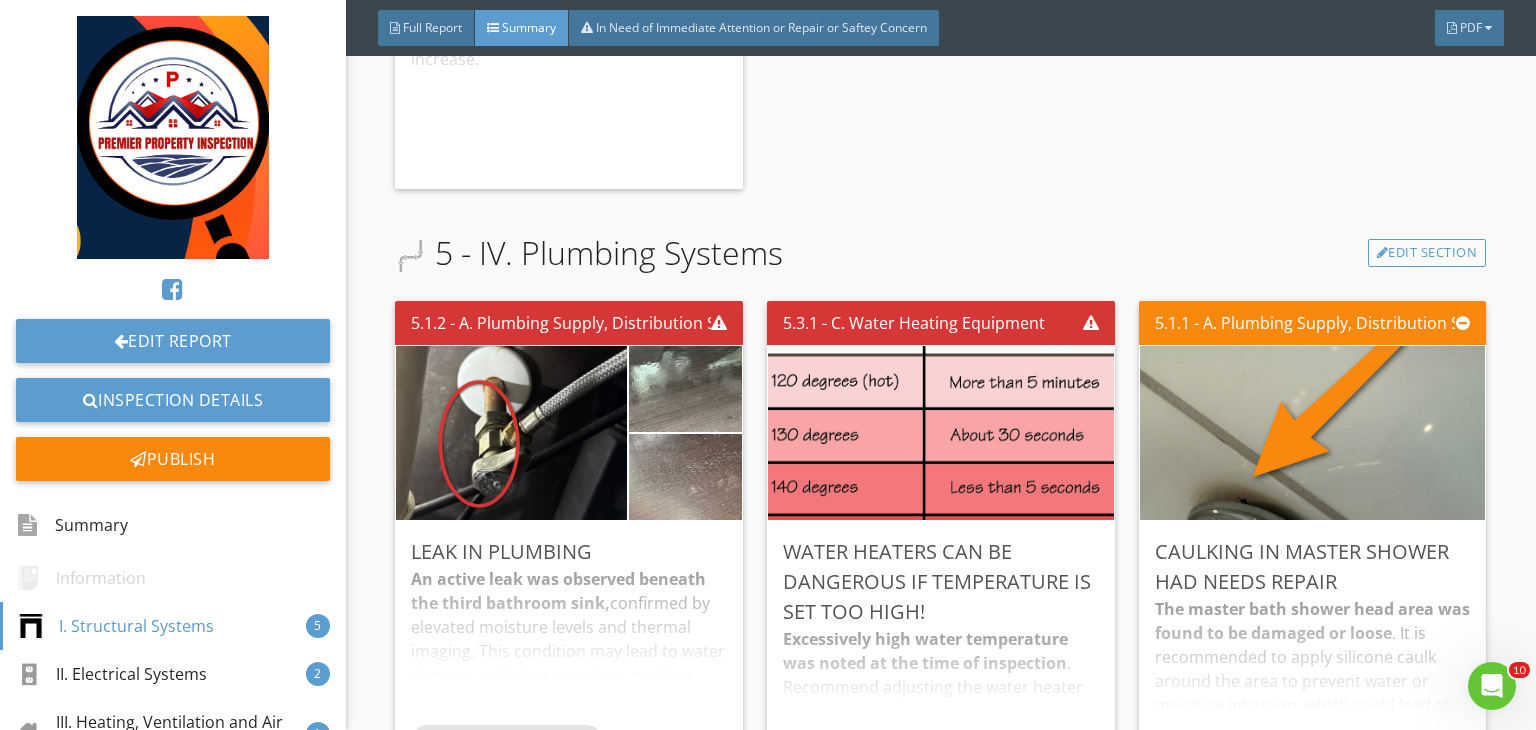 click on "4.1.1 - A. Heating Equipment
The furnace  is missing clip
The filter cover is missing a screw on one or more units. This is allowing air to exp cape in the attic causing the energy bill to increase.
Edit" at bounding box center [940, -51] 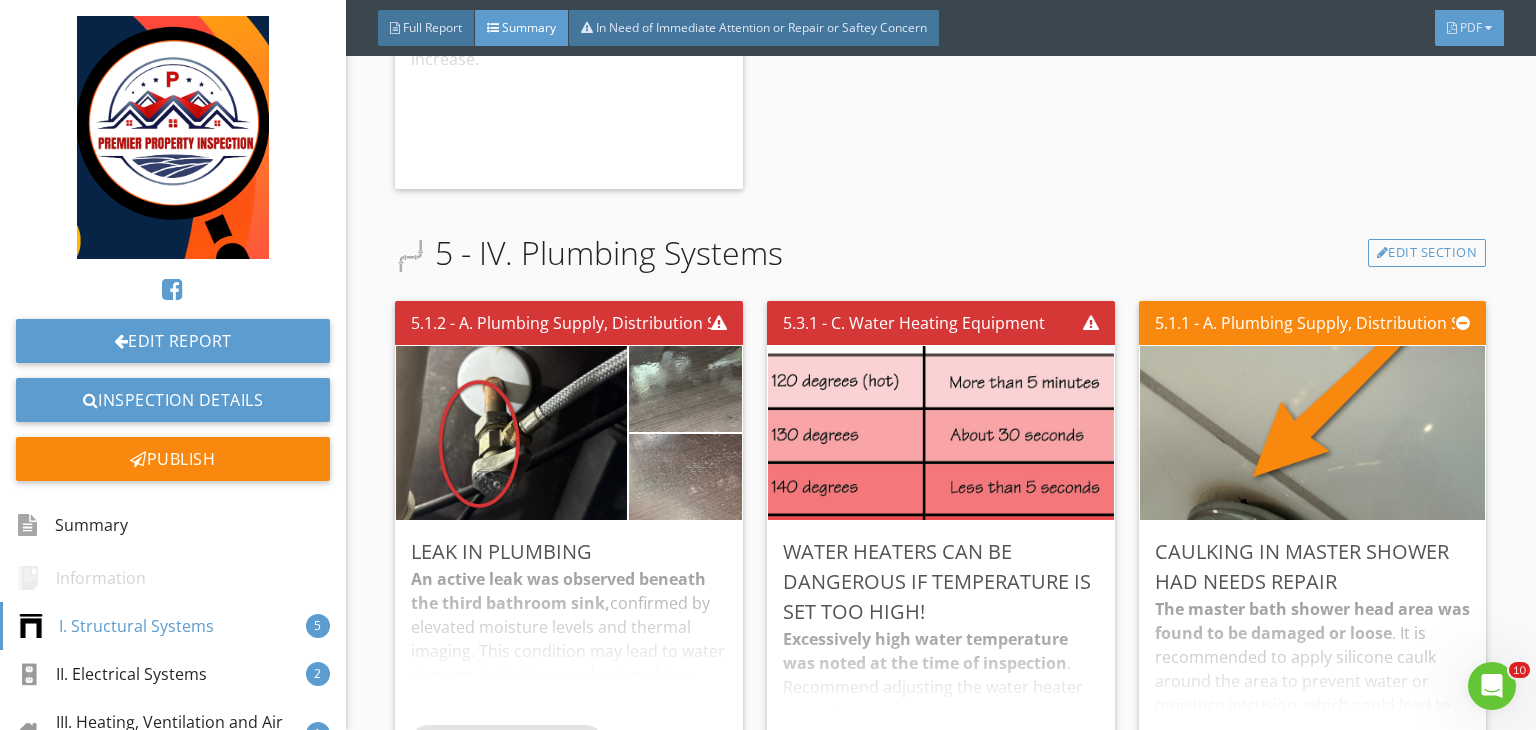 click on "PDF" at bounding box center [1469, 28] 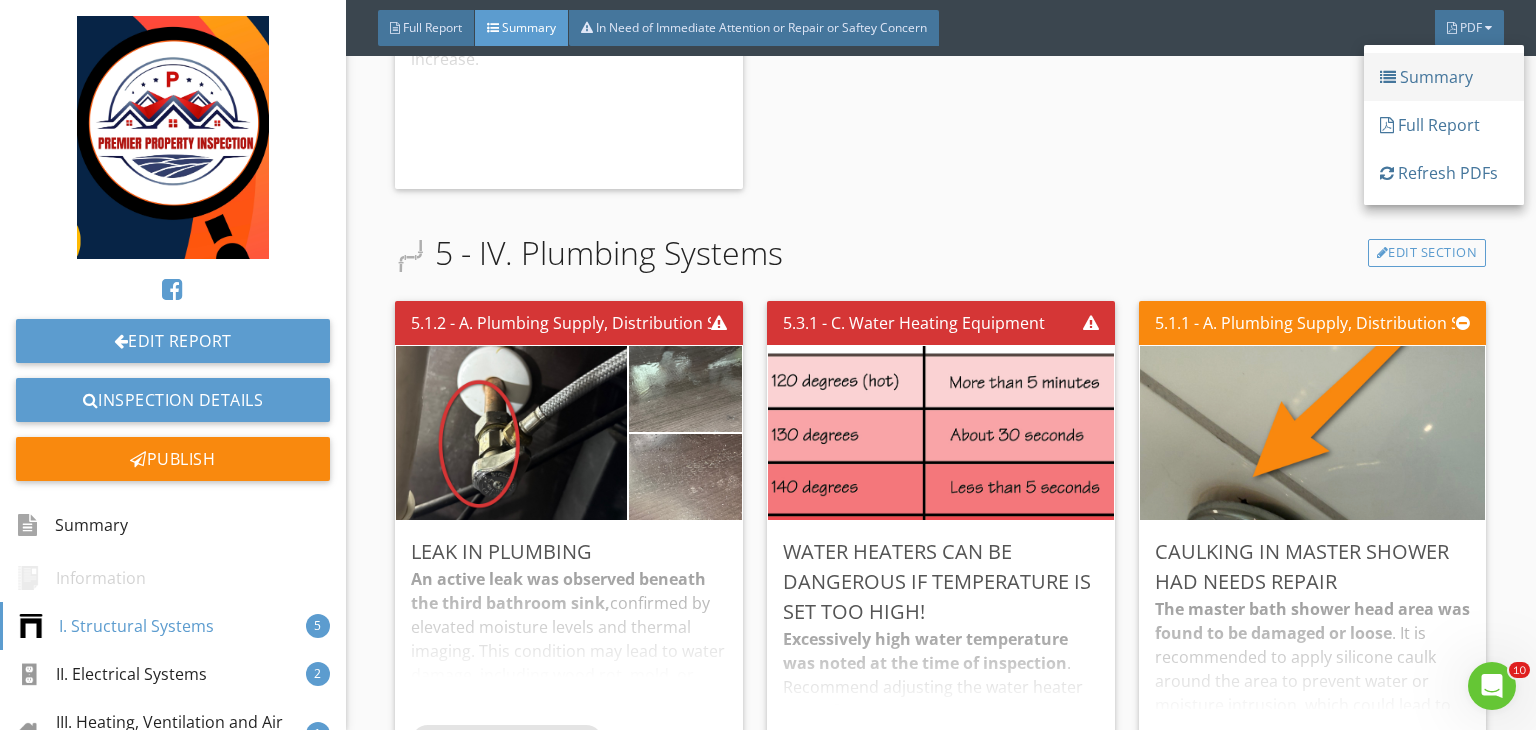 click at bounding box center [1388, 77] 